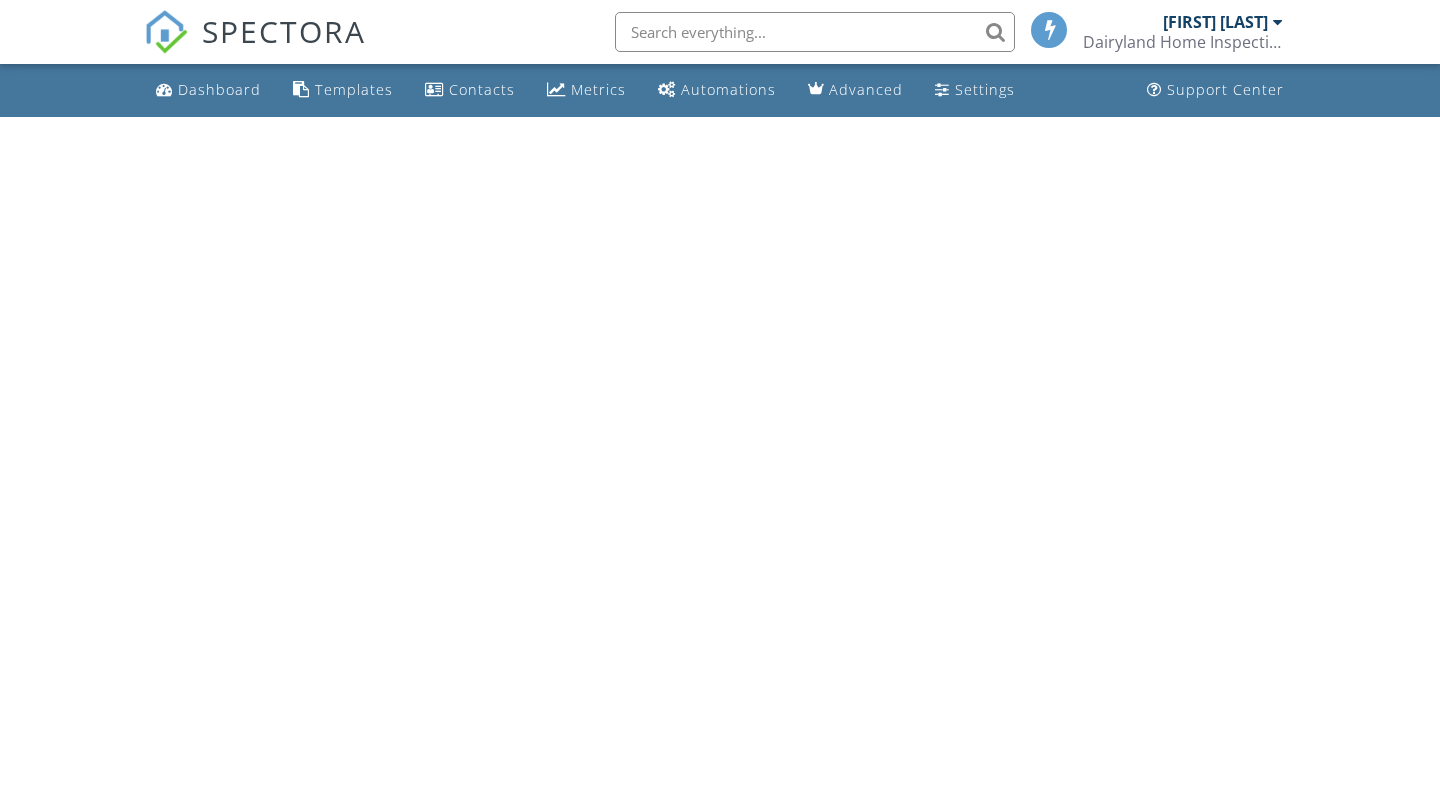 scroll, scrollTop: 0, scrollLeft: 0, axis: both 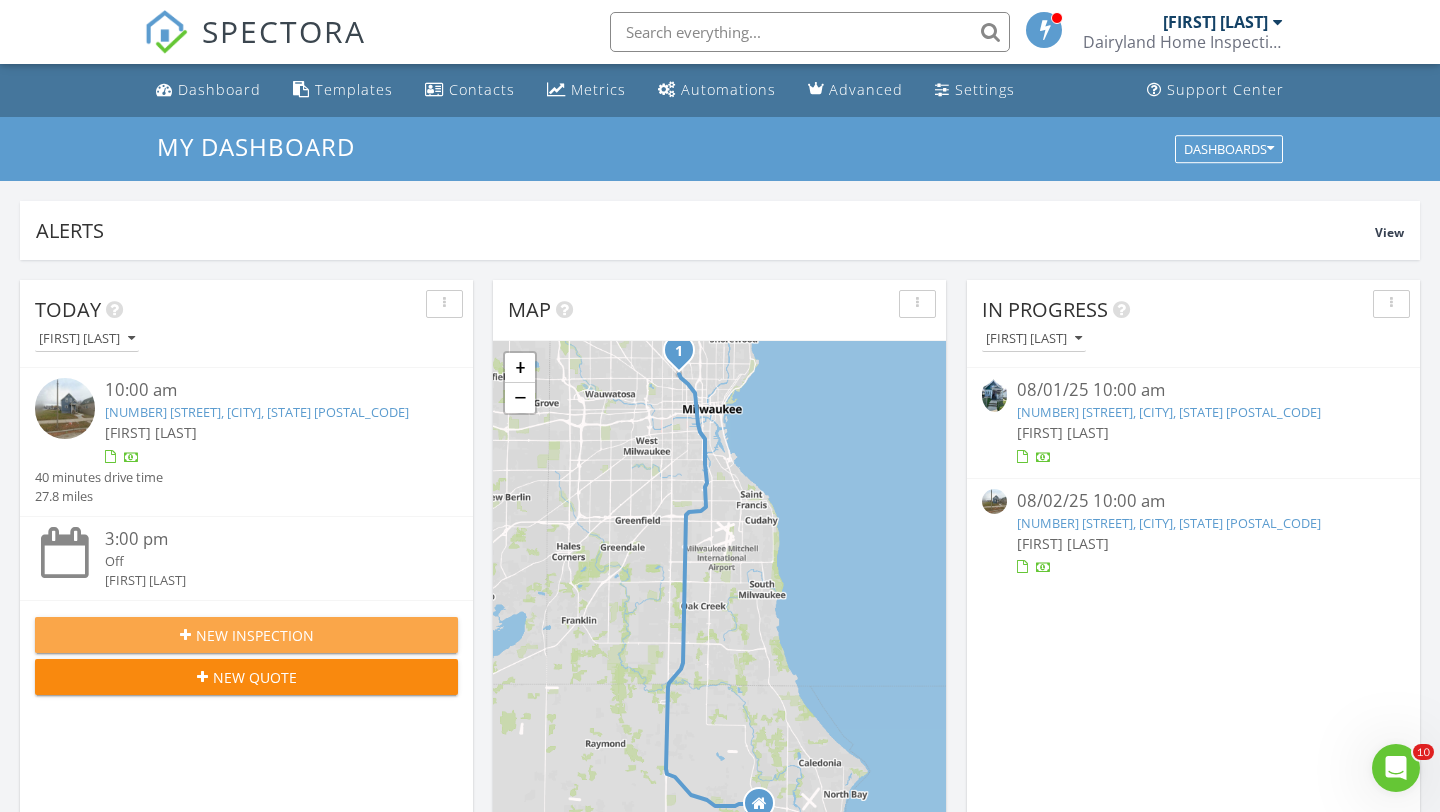 click on "New Inspection" at bounding box center (255, 635) 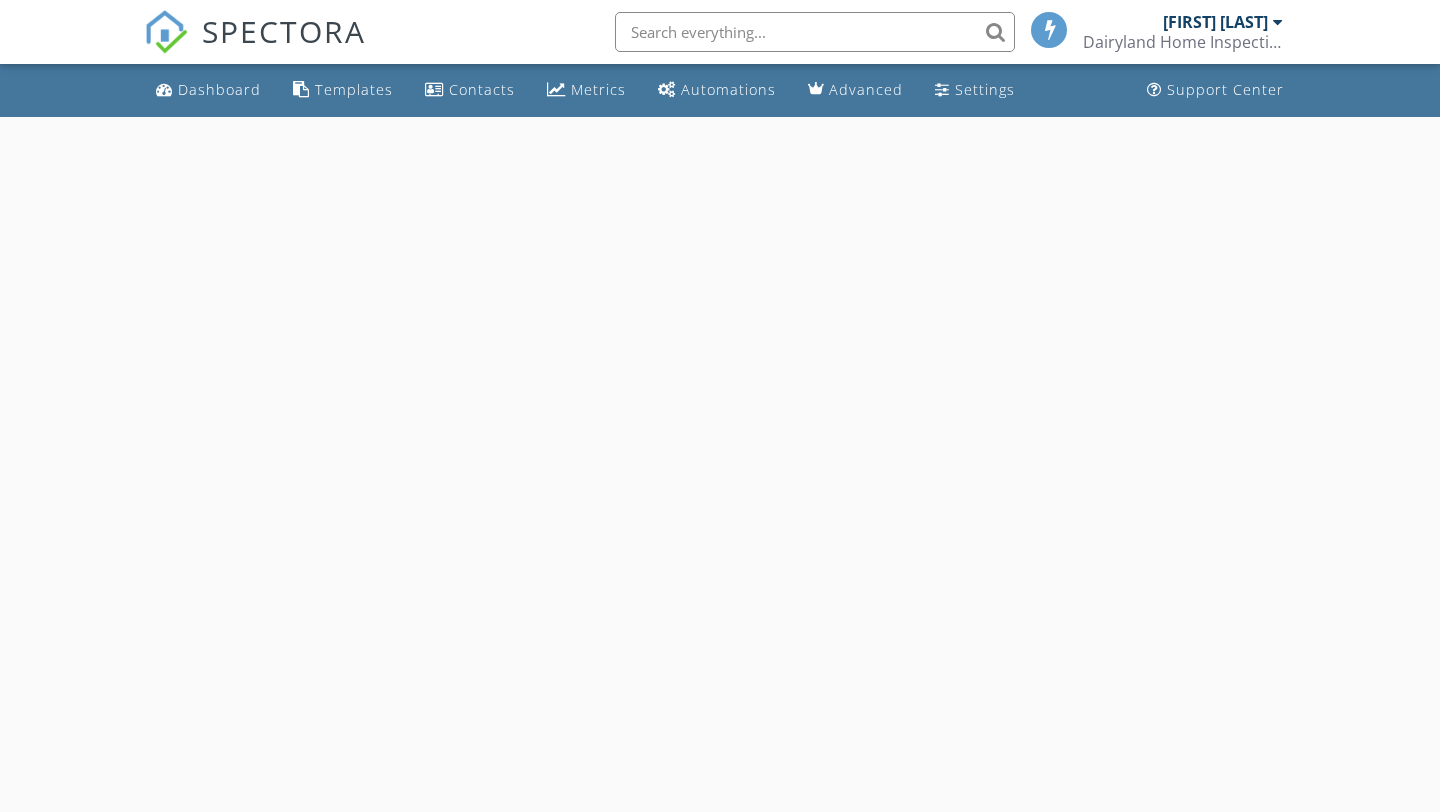 scroll, scrollTop: 0, scrollLeft: 0, axis: both 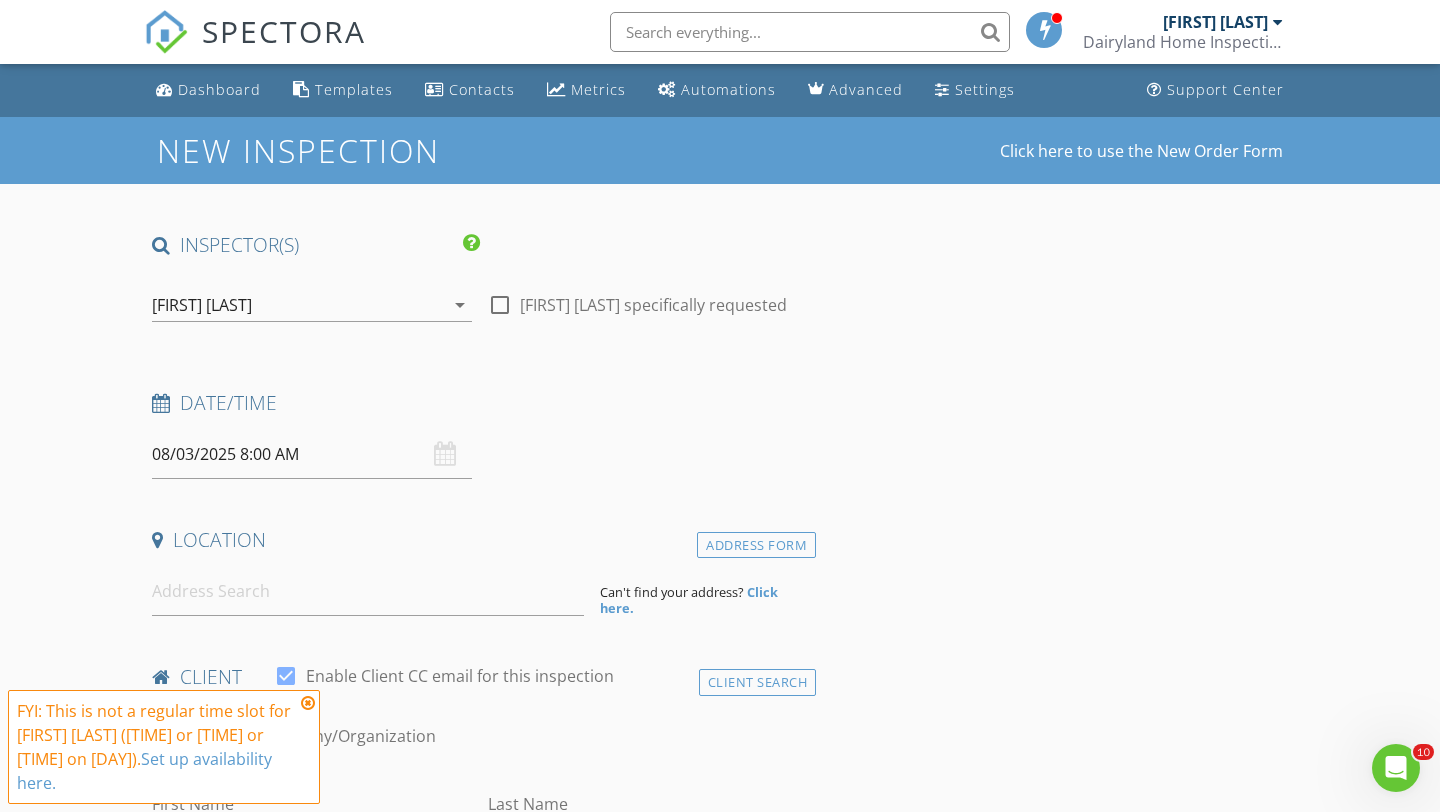 click on "08/03/2025 8:00 AM" at bounding box center [312, 454] 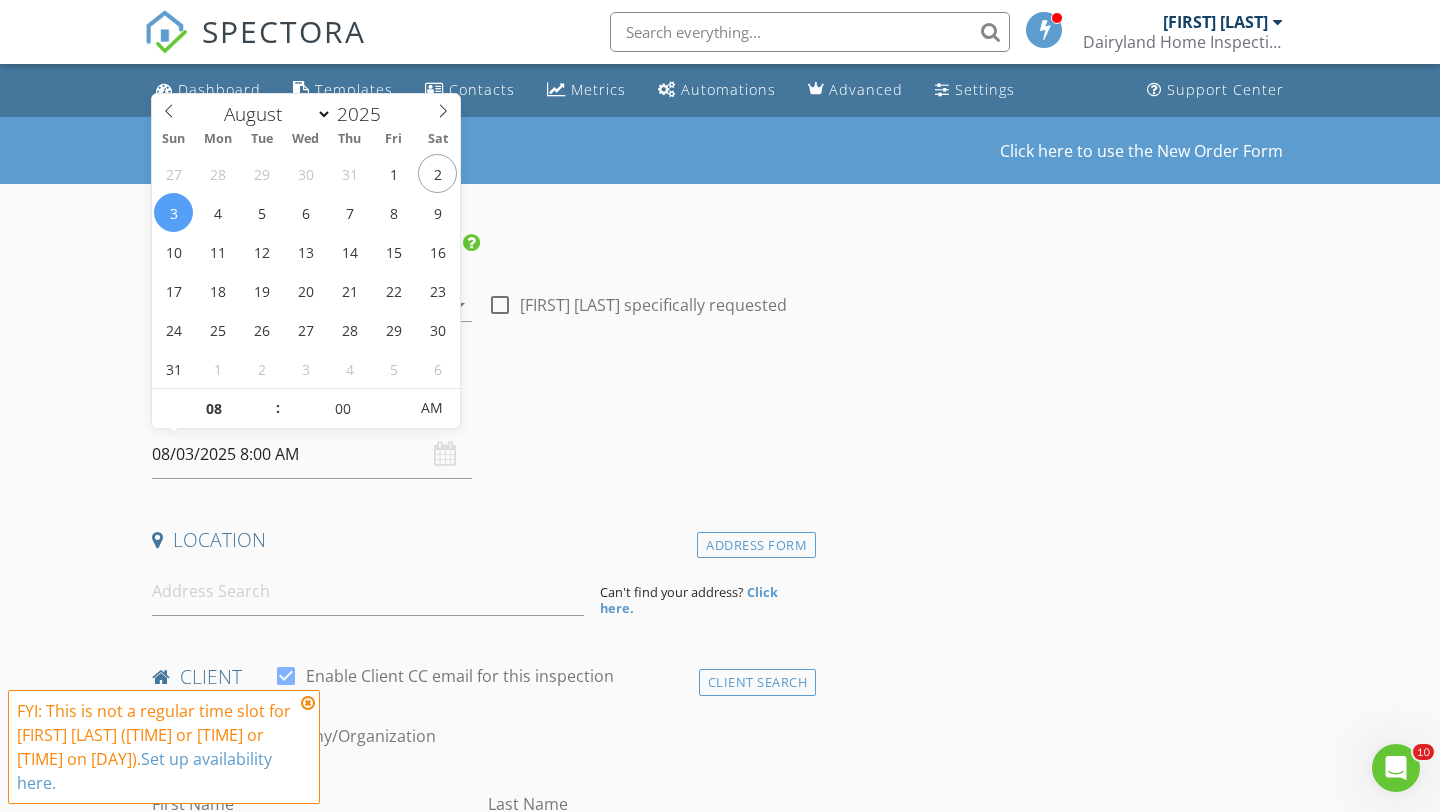 click at bounding box center (810, 32) 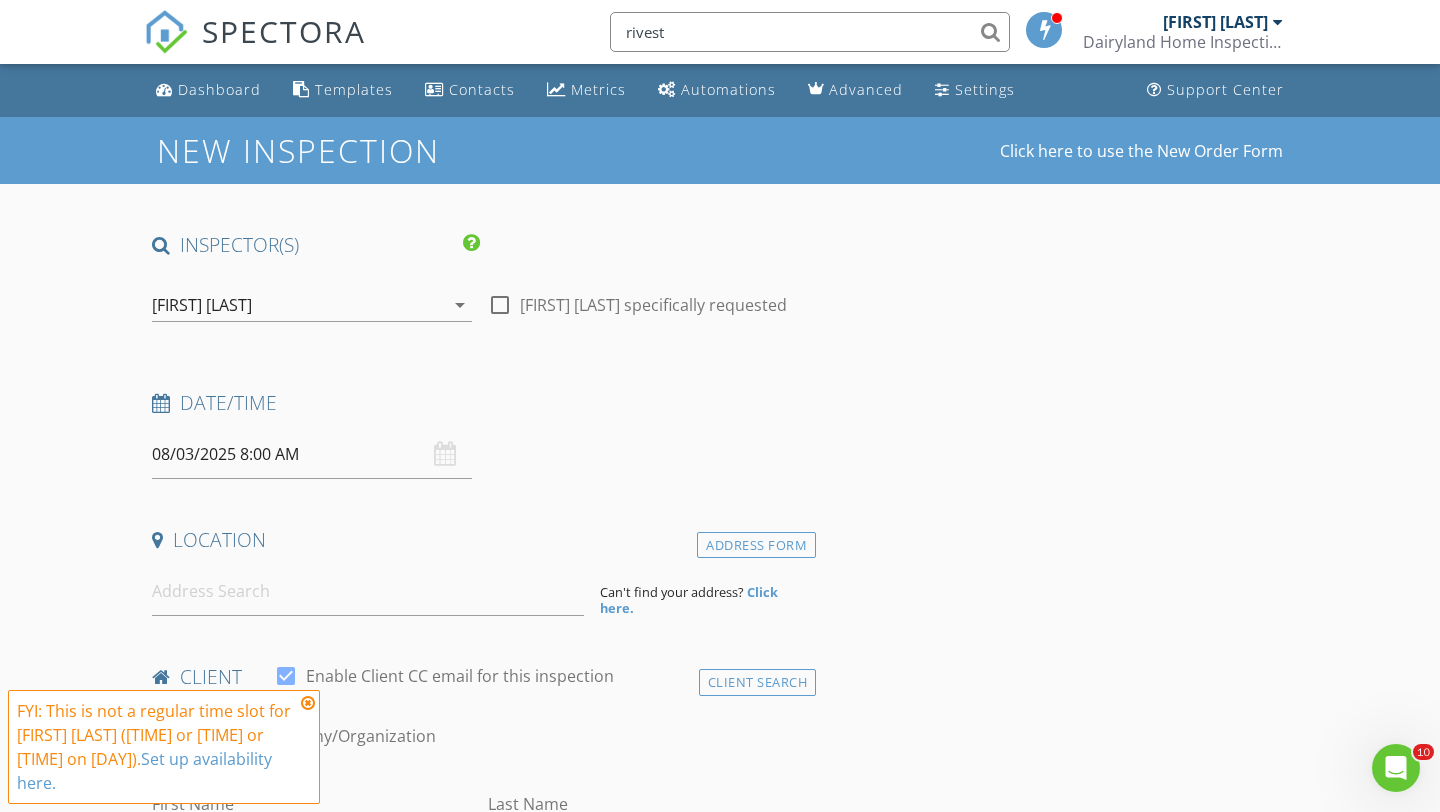 type on "rivest" 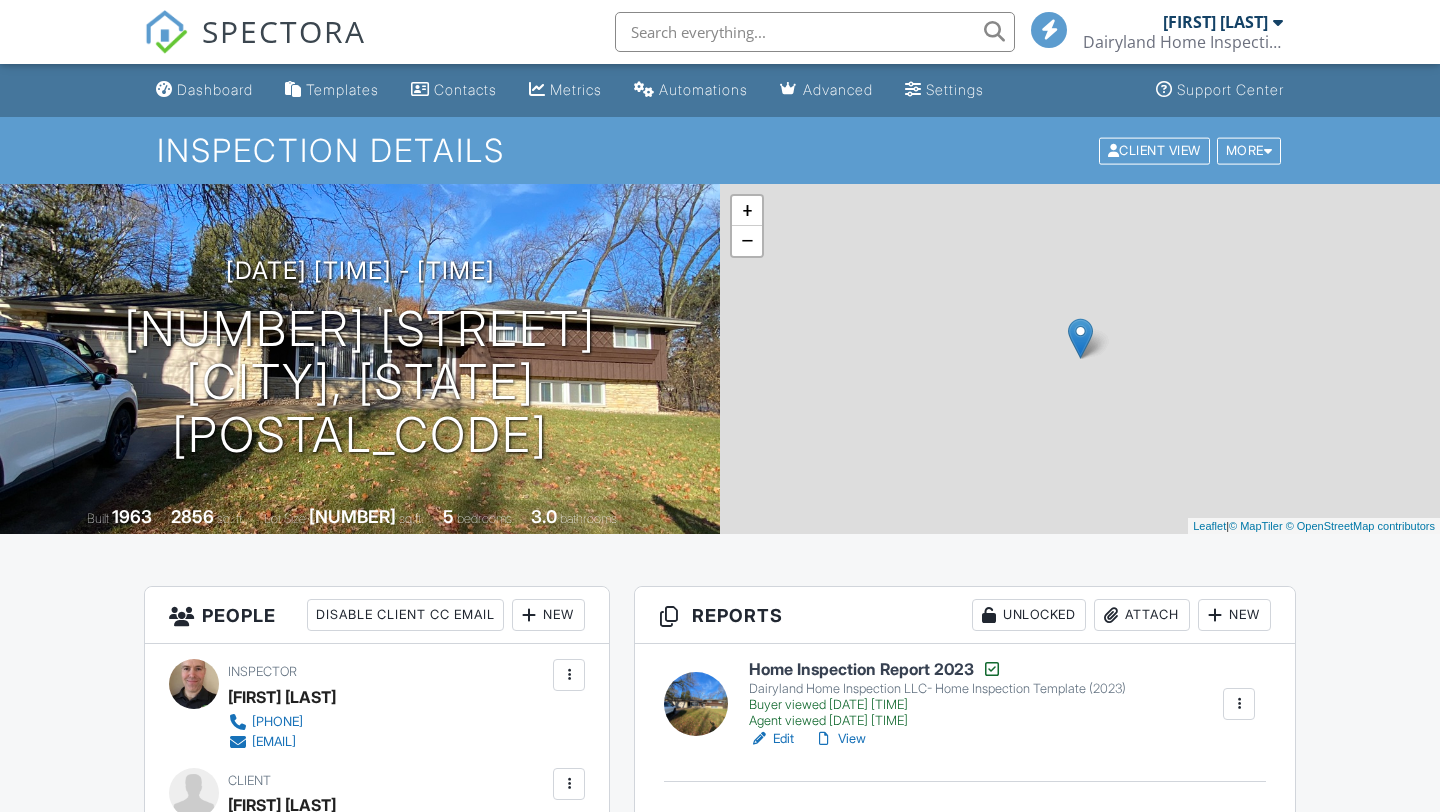 scroll, scrollTop: 0, scrollLeft: 0, axis: both 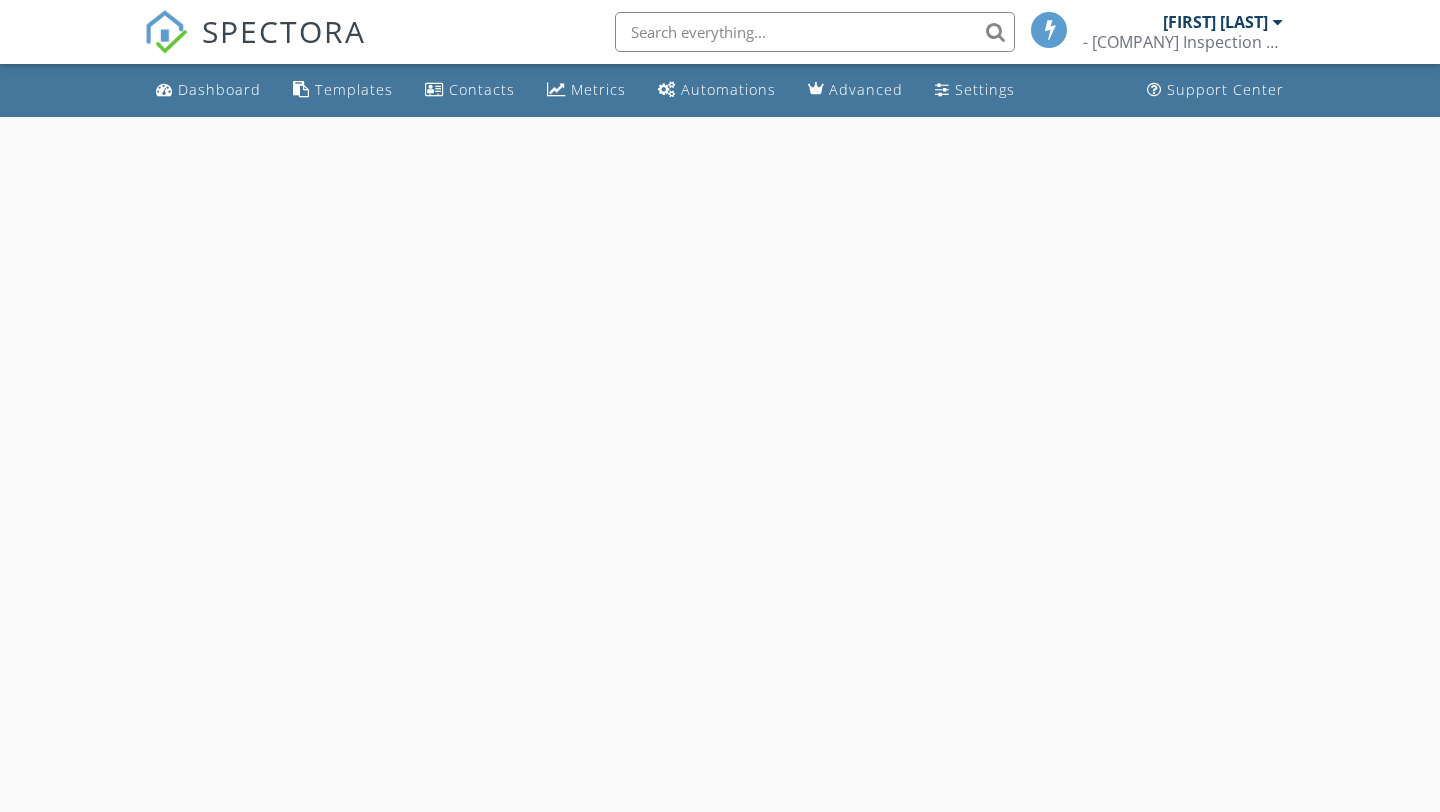 select on "7" 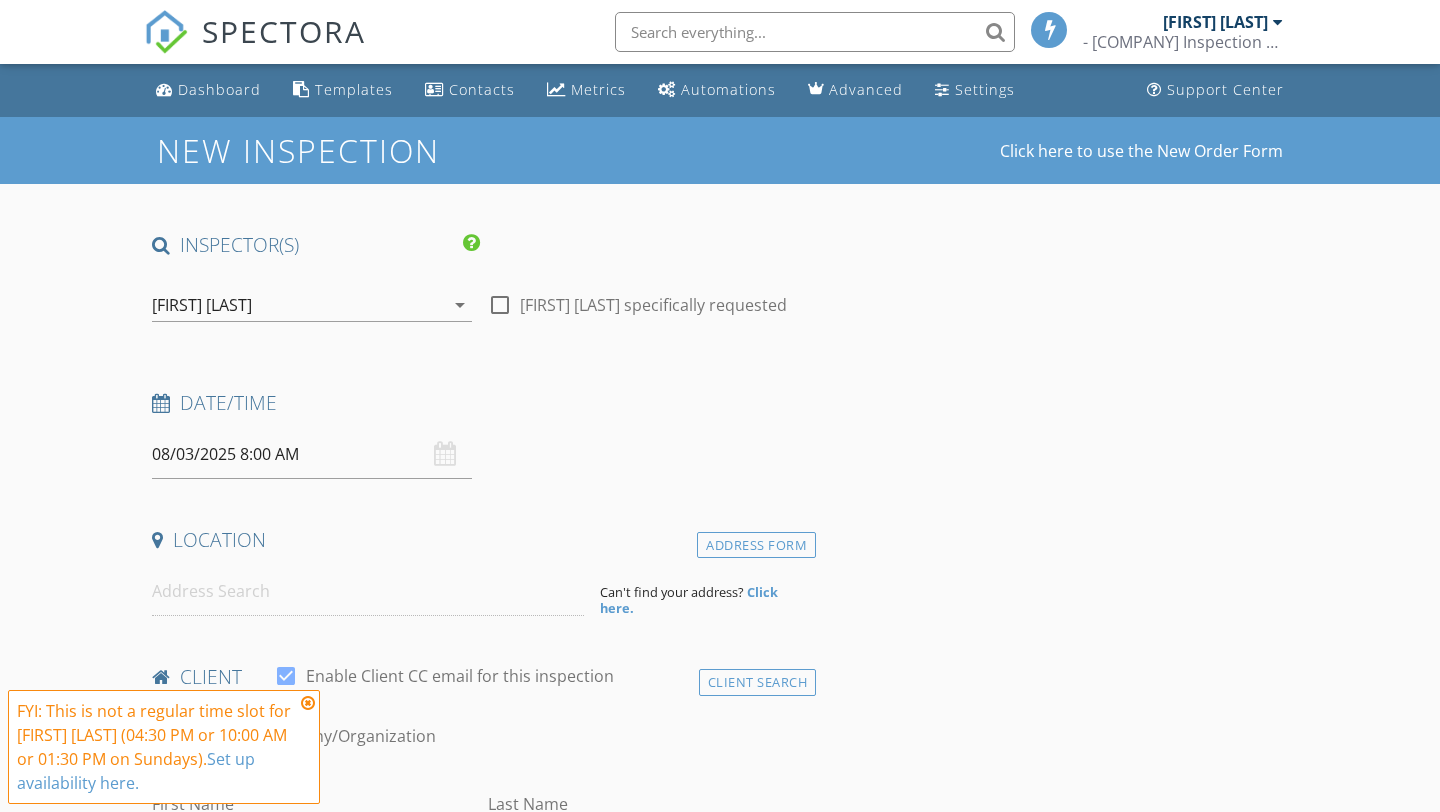 scroll, scrollTop: 0, scrollLeft: 0, axis: both 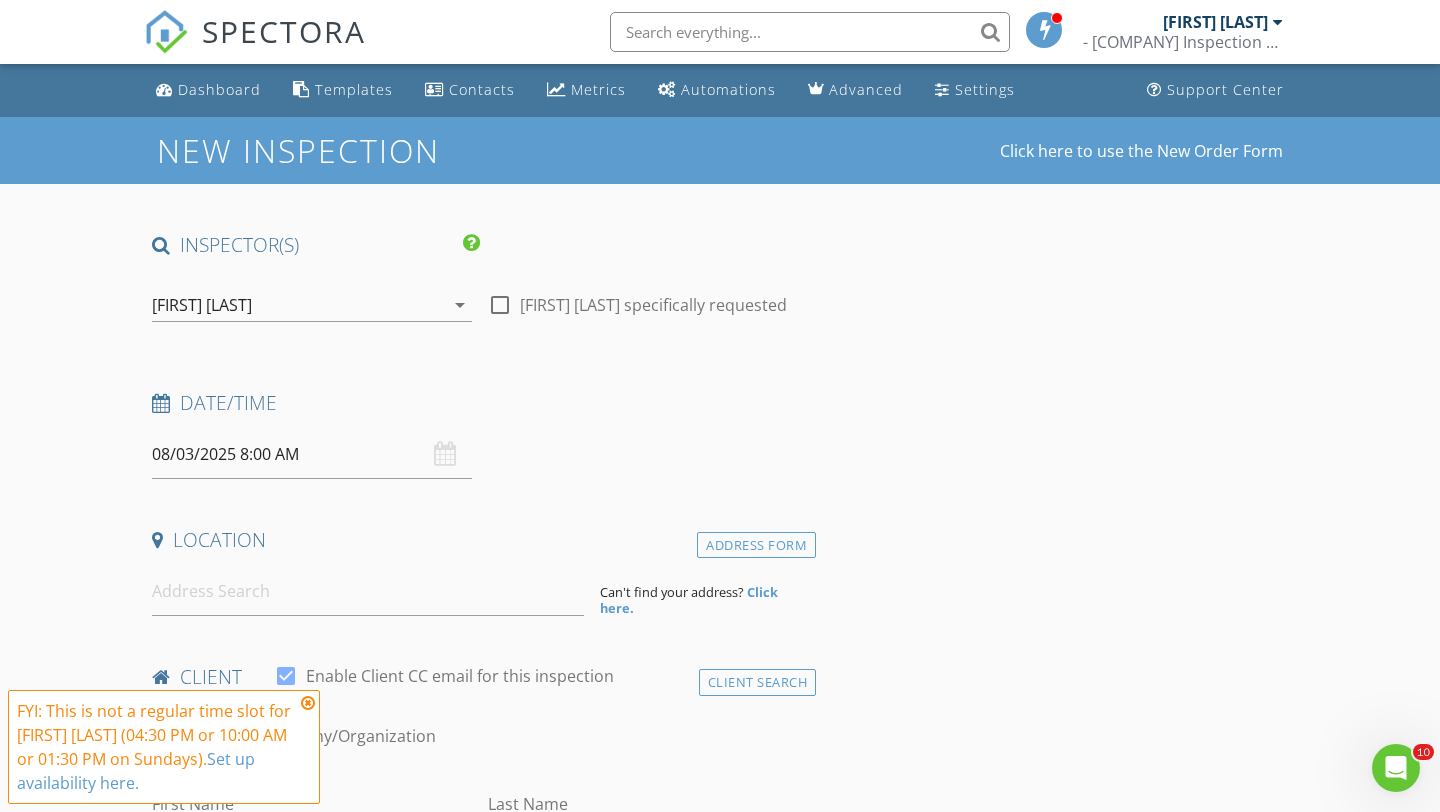 click on "08/03/2025 8:00 AM" at bounding box center [312, 454] 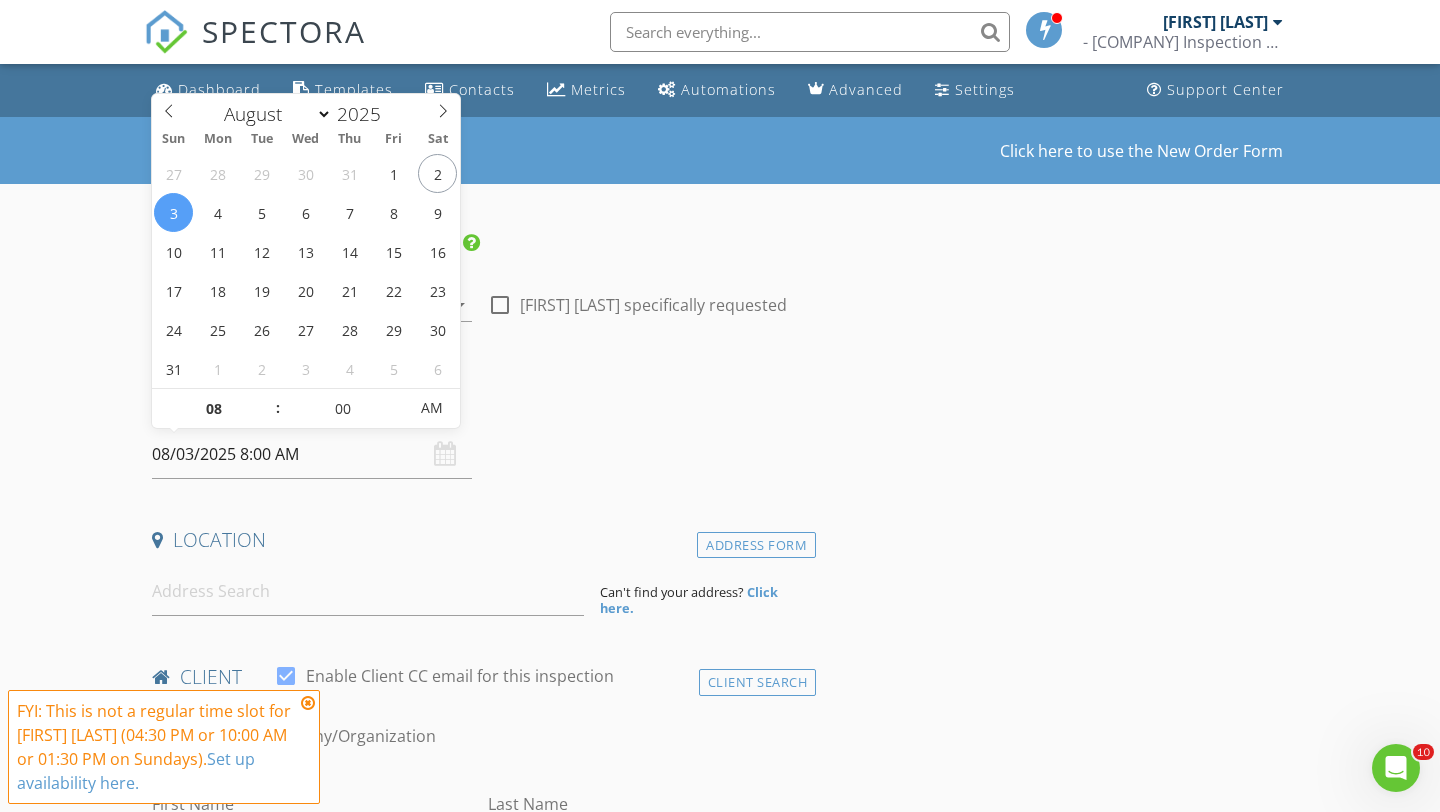 click on ":" at bounding box center (278, 408) 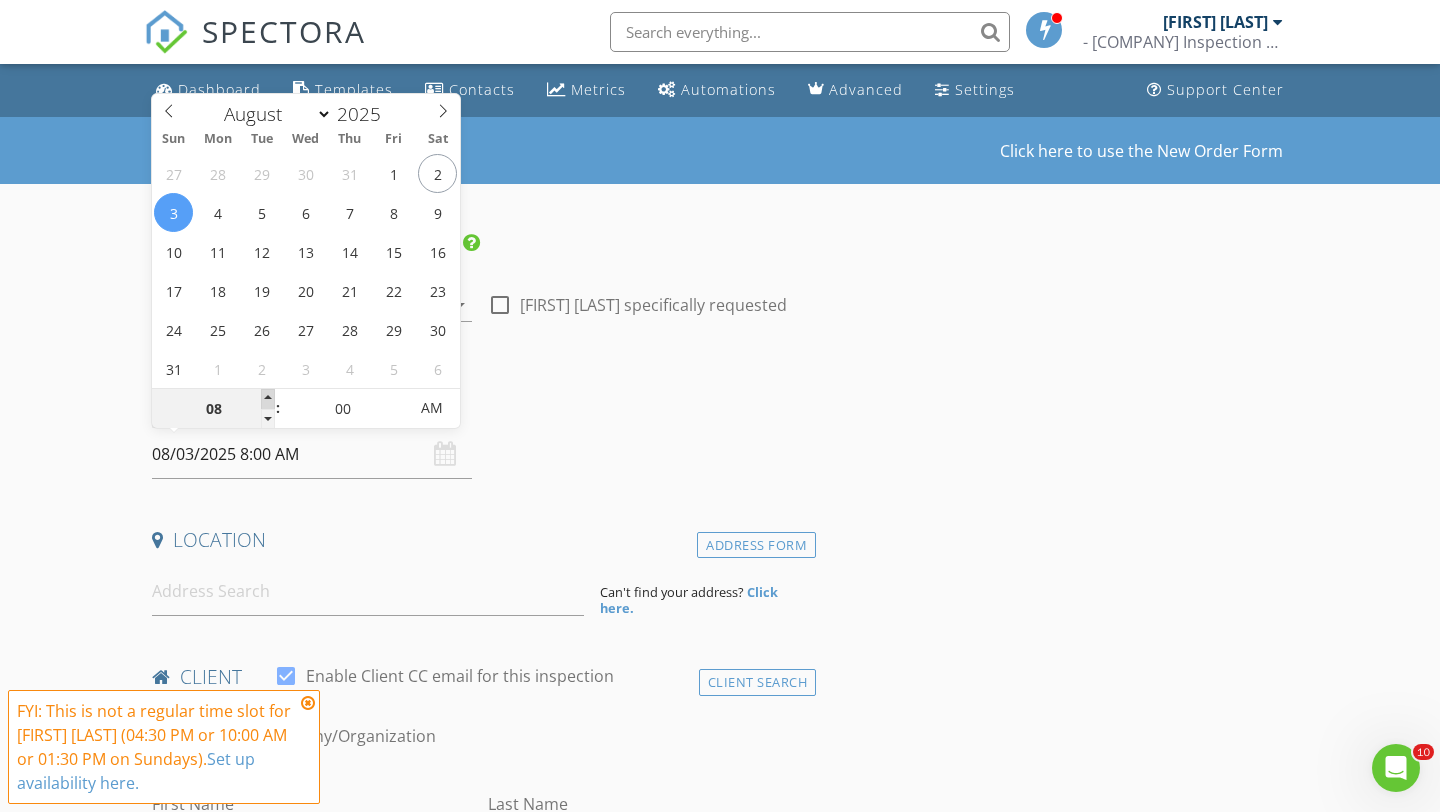type on "09" 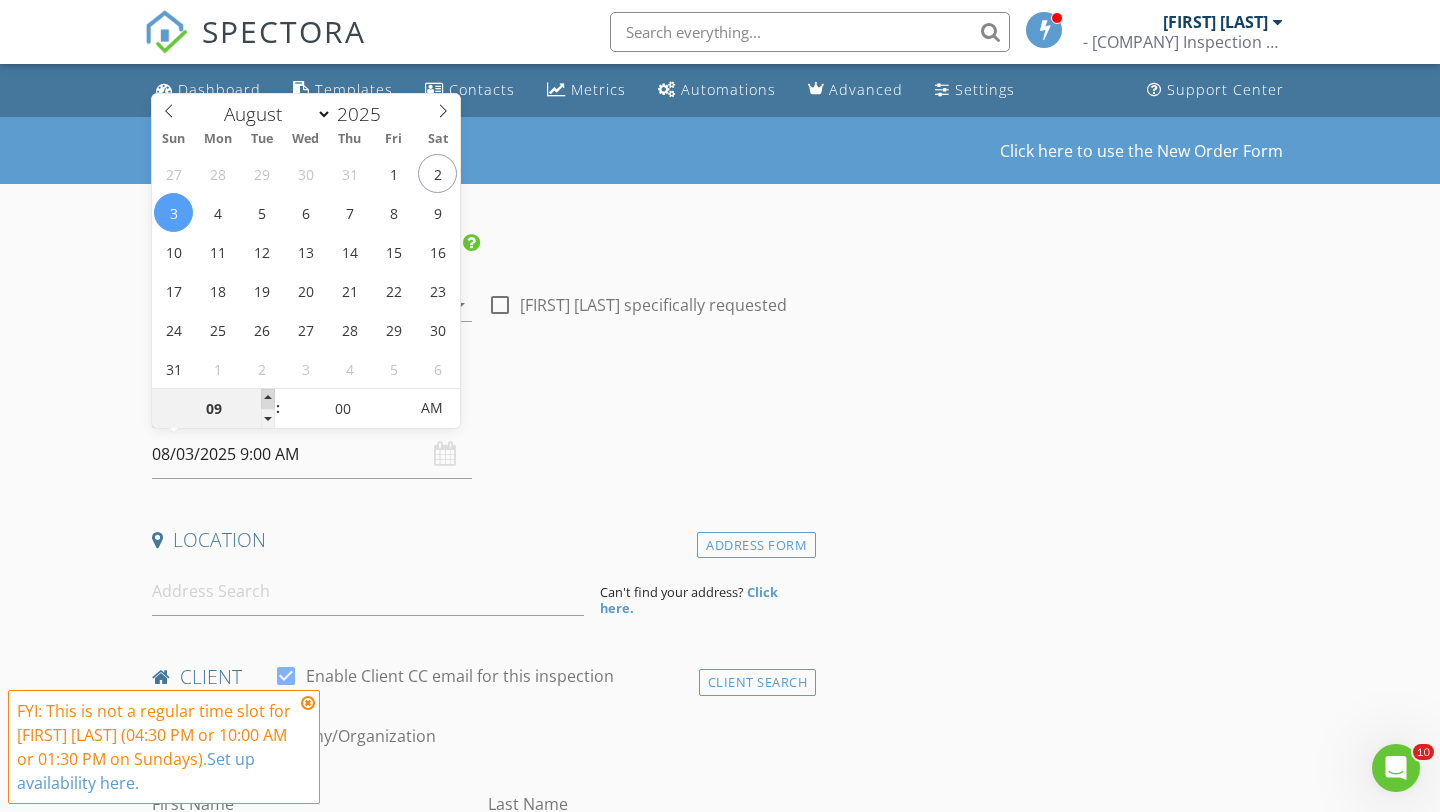 click at bounding box center [268, 399] 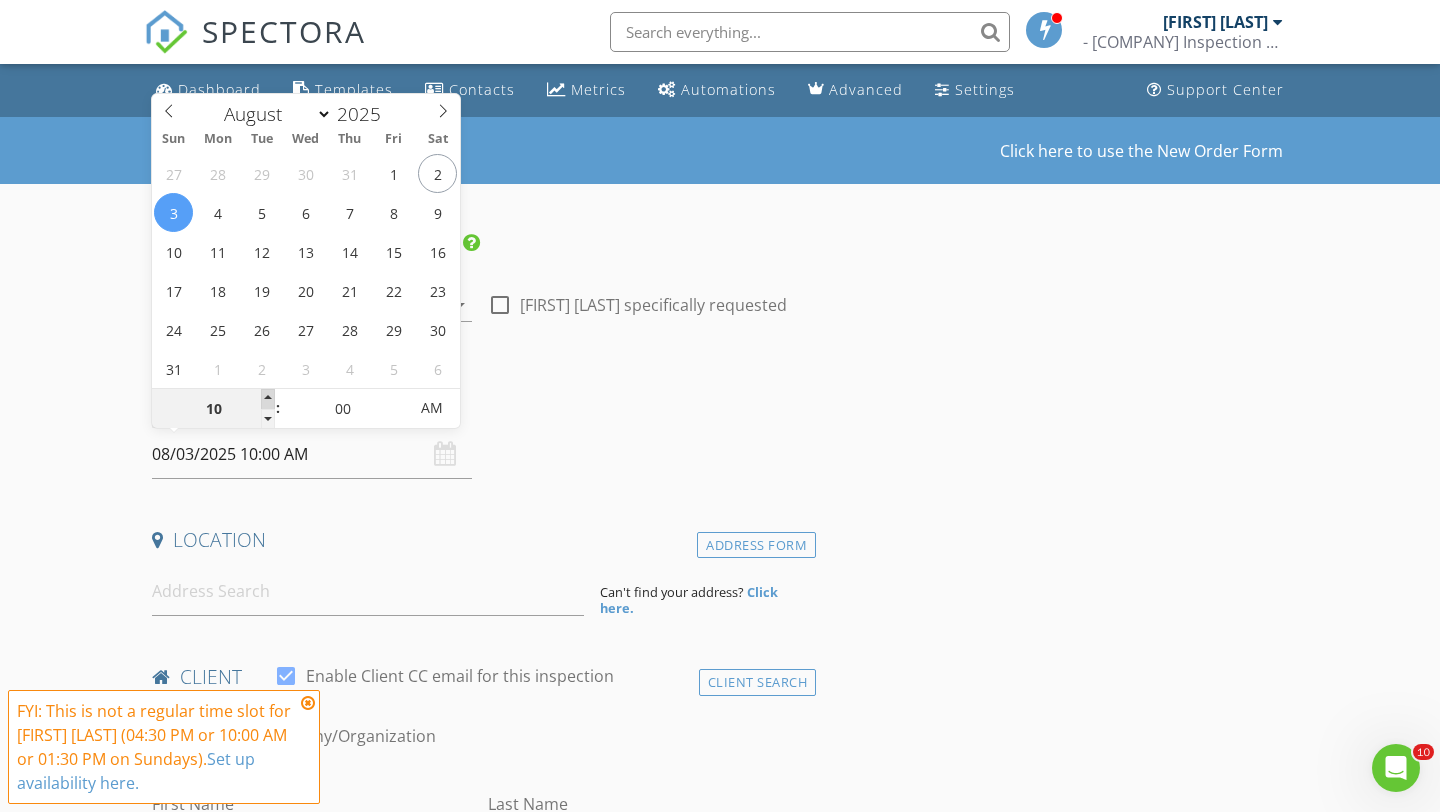 click at bounding box center [268, 399] 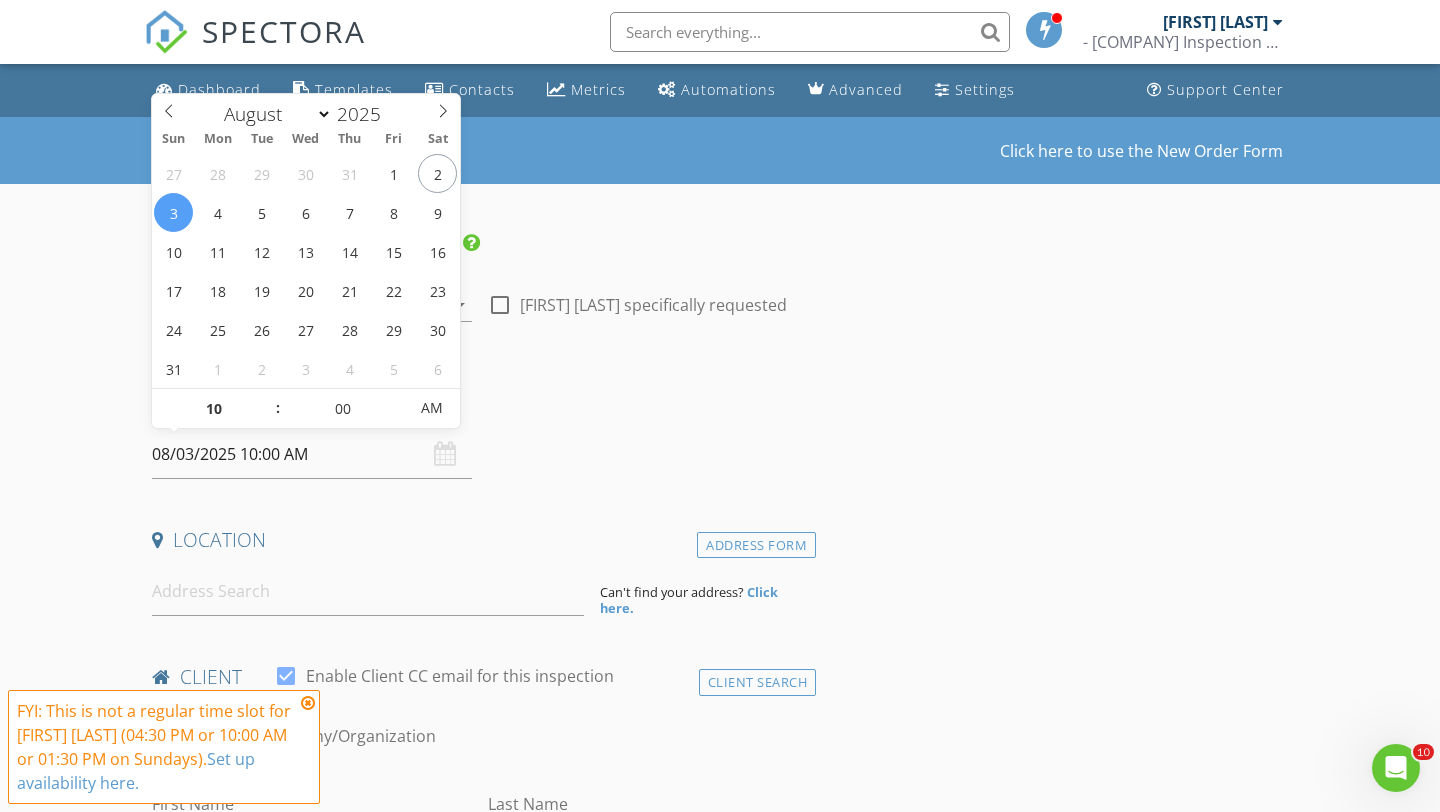 click on "New Inspection
Click here to use the New Order Form
INSPECTOR(S)
check_box   Robert Carter   PRIMARY   Robert Carter arrow_drop_down   check_box_outline_blank Robert Carter specifically requested
Date/Time
08/03/2025 10:00 AM
Location
Address Form       Can't find your address?   Click here.
client
check_box Enable Client CC email for this inspection   Client Search     check_box_outline_blank Client is a Company/Organization     First Name   Last Name   Email   CC Email   Phone   Address   City   State   Zip       Notes   Private Notes
ADD ADDITIONAL client
SERVICES
check_box_outline_blank   Single Family Home Inspection    check_box_outline_blank   Condo Home Inspection   check_box_outline_blank   Duplex   check_box_outline_blank   Radon Test" at bounding box center (720, 1693) 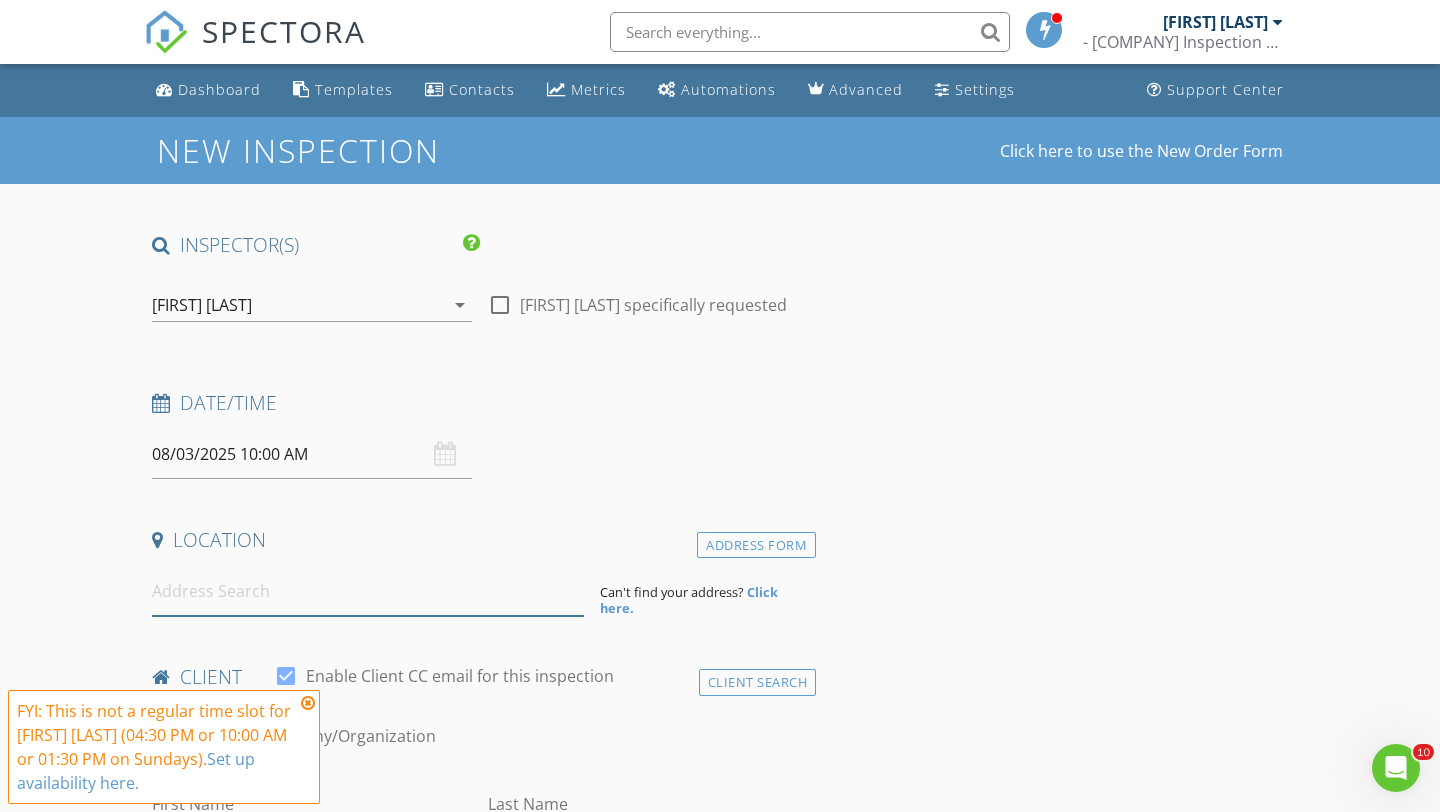 click at bounding box center (368, 591) 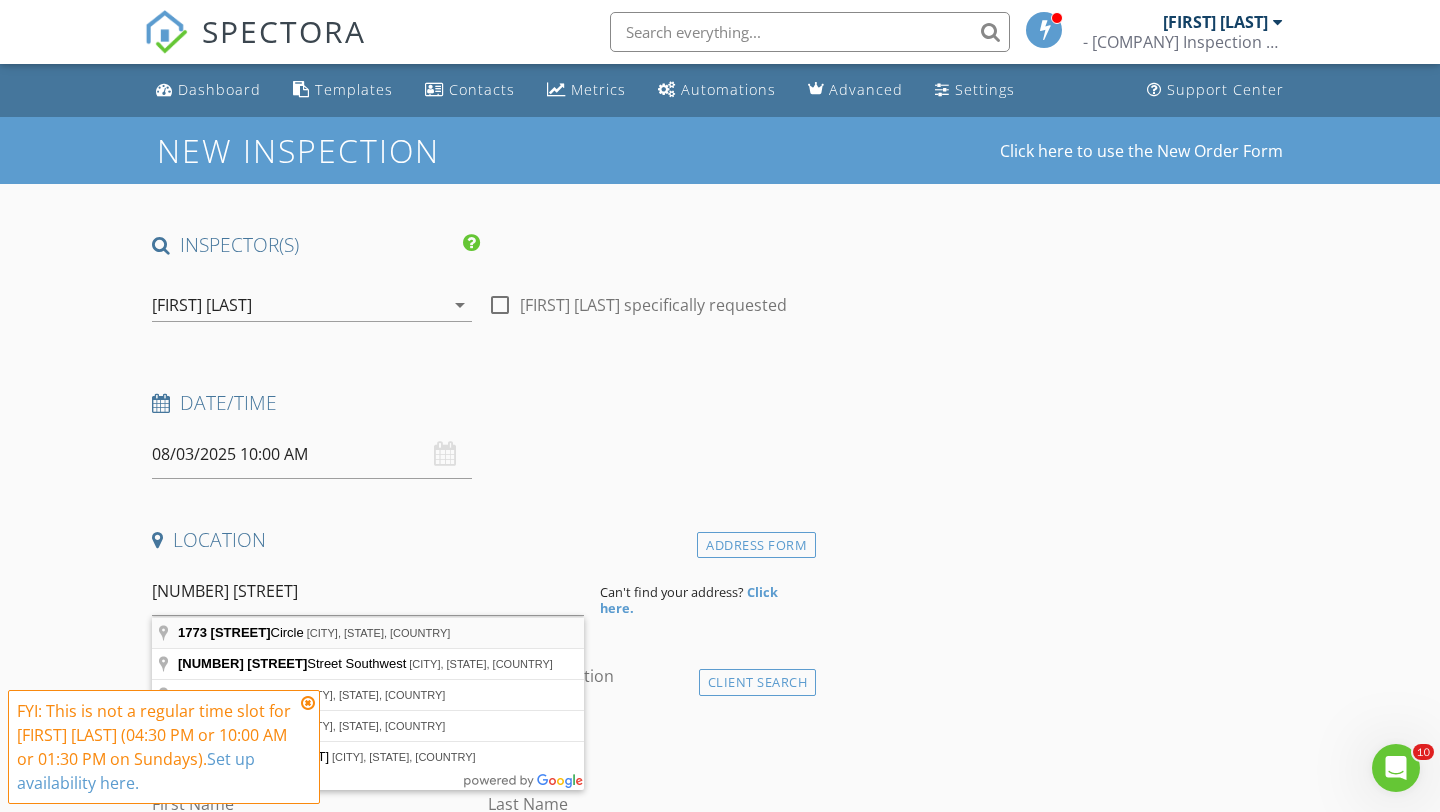 type on "1773 Juniper Circle, South Milwaukee, WI, USA" 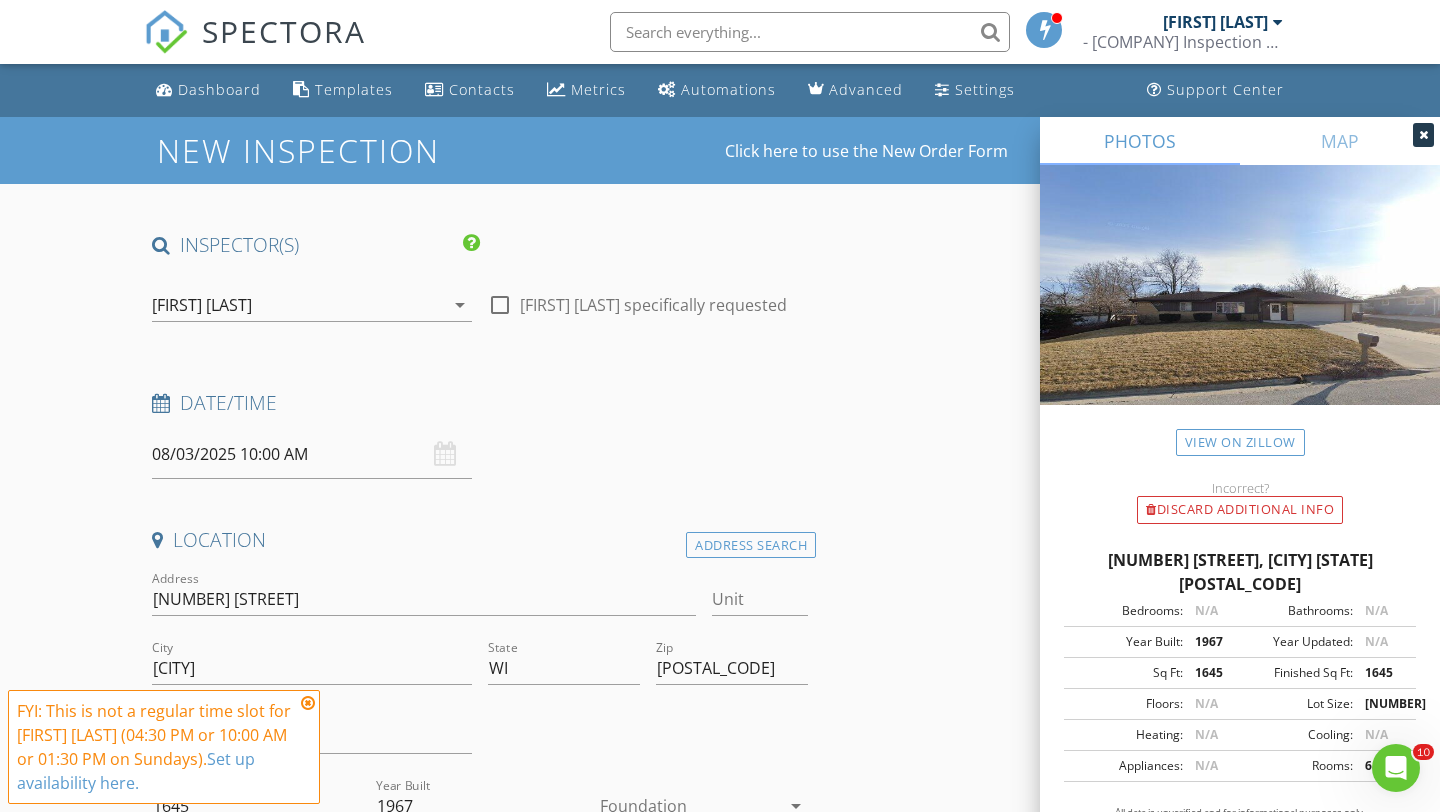 click at bounding box center (308, 703) 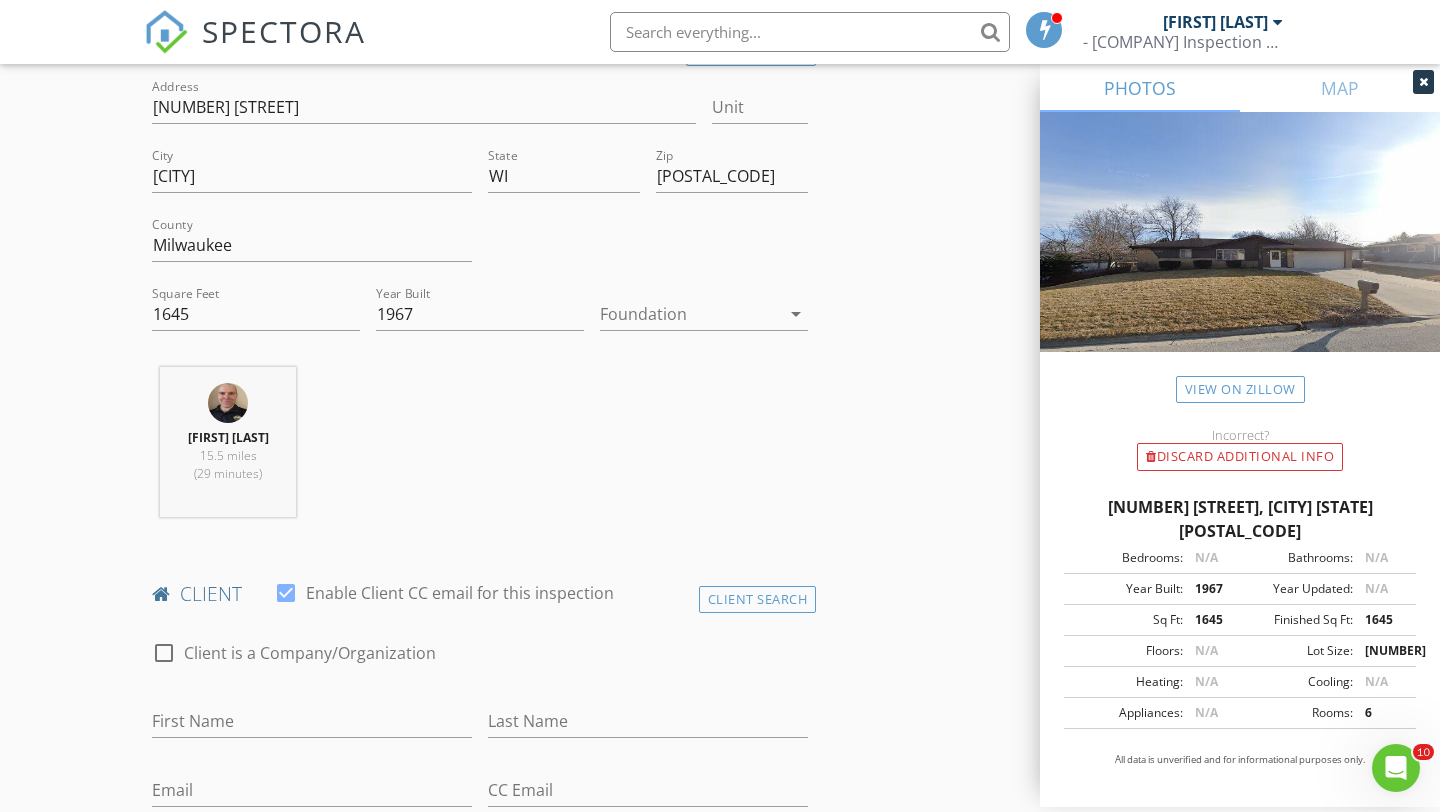 scroll, scrollTop: 519, scrollLeft: 0, axis: vertical 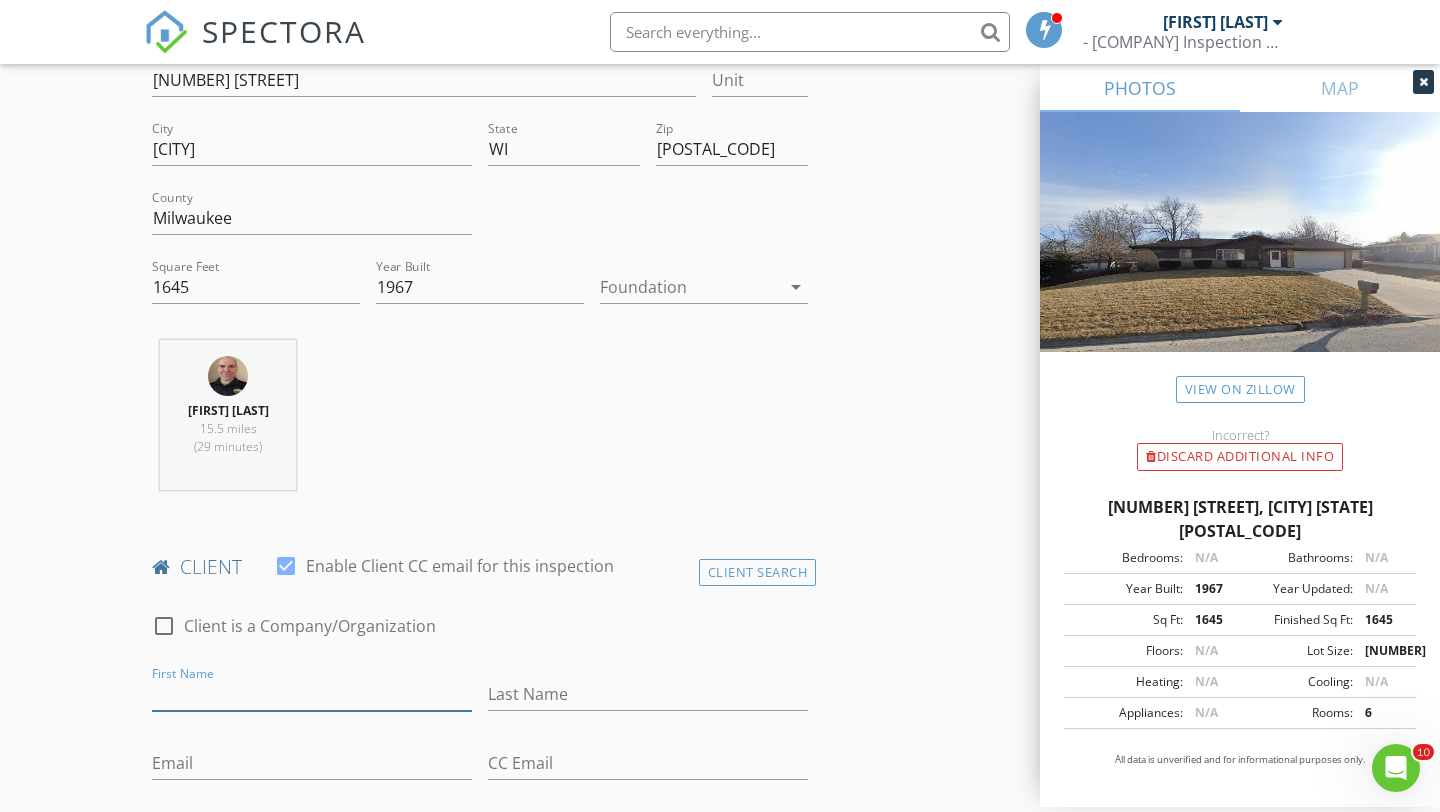 click on "First Name" at bounding box center [312, 694] 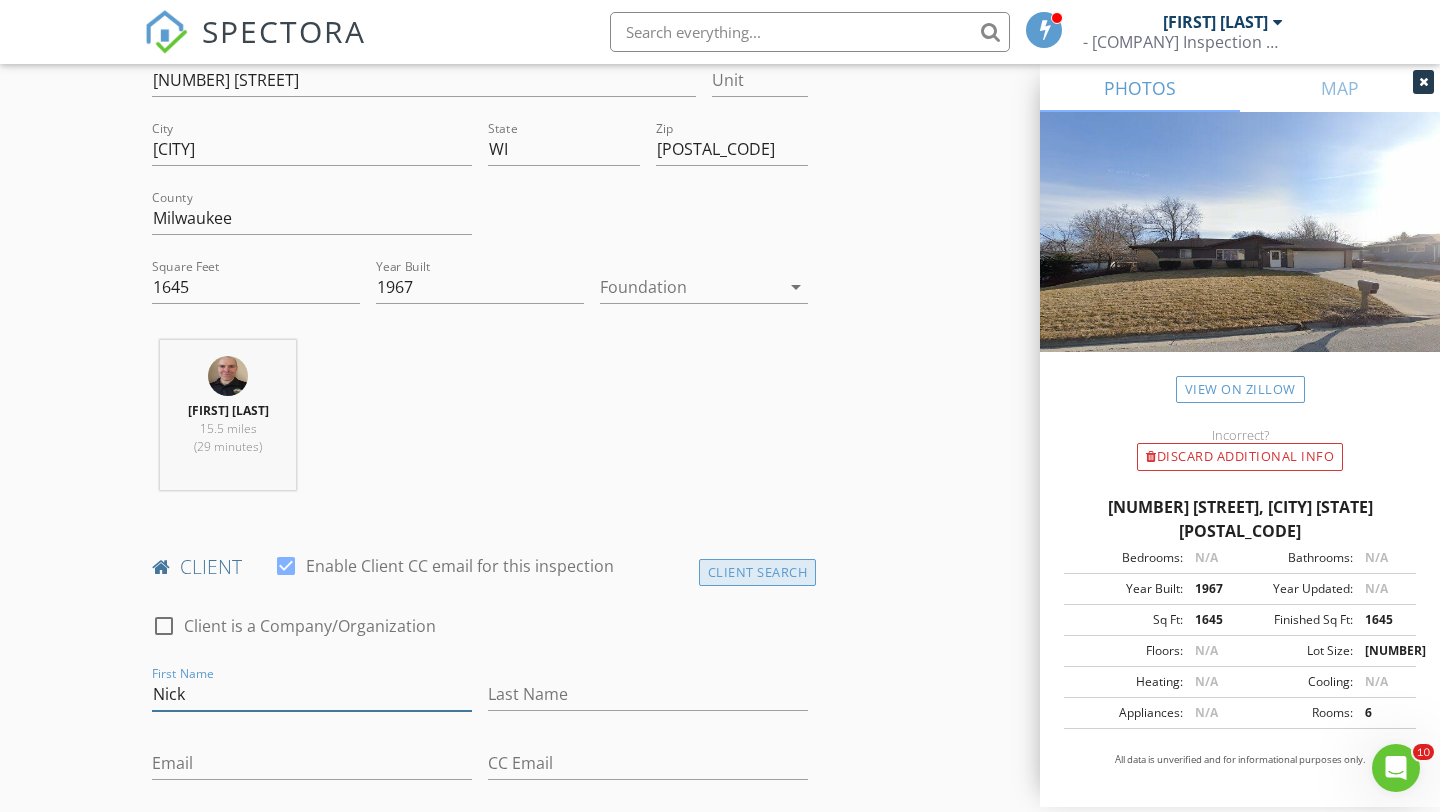 type on "Nick" 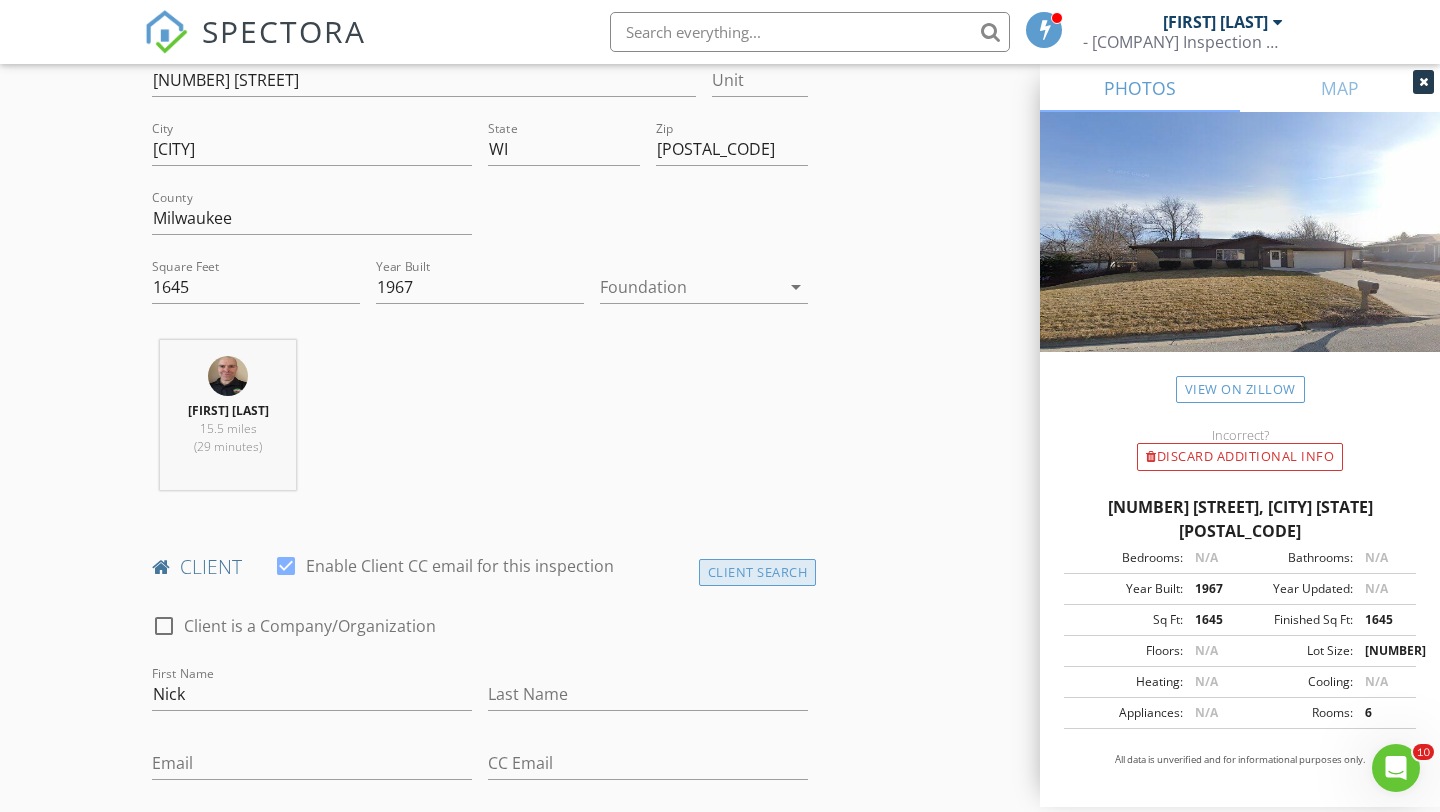 click on "Client Search" at bounding box center [758, 572] 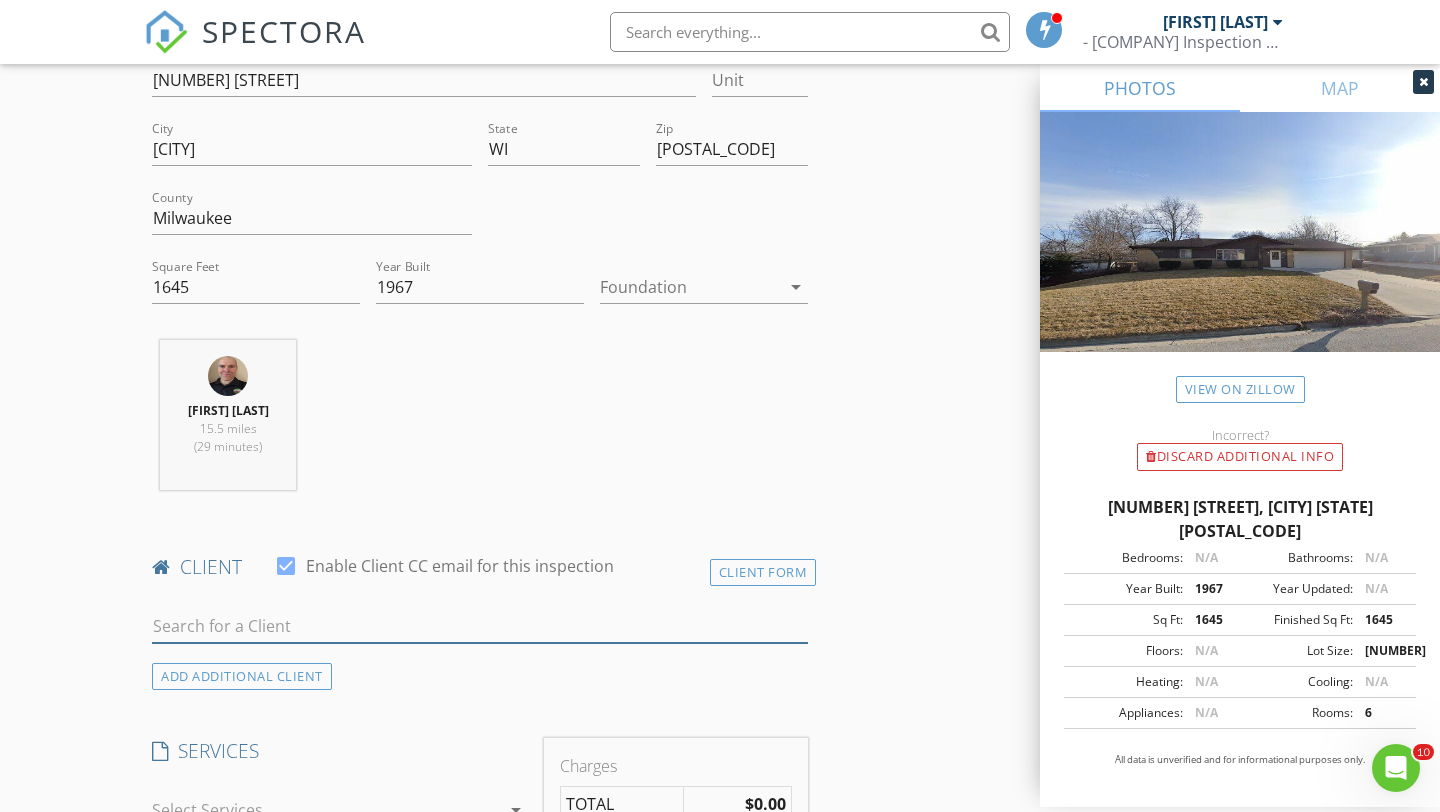 click at bounding box center (480, 626) 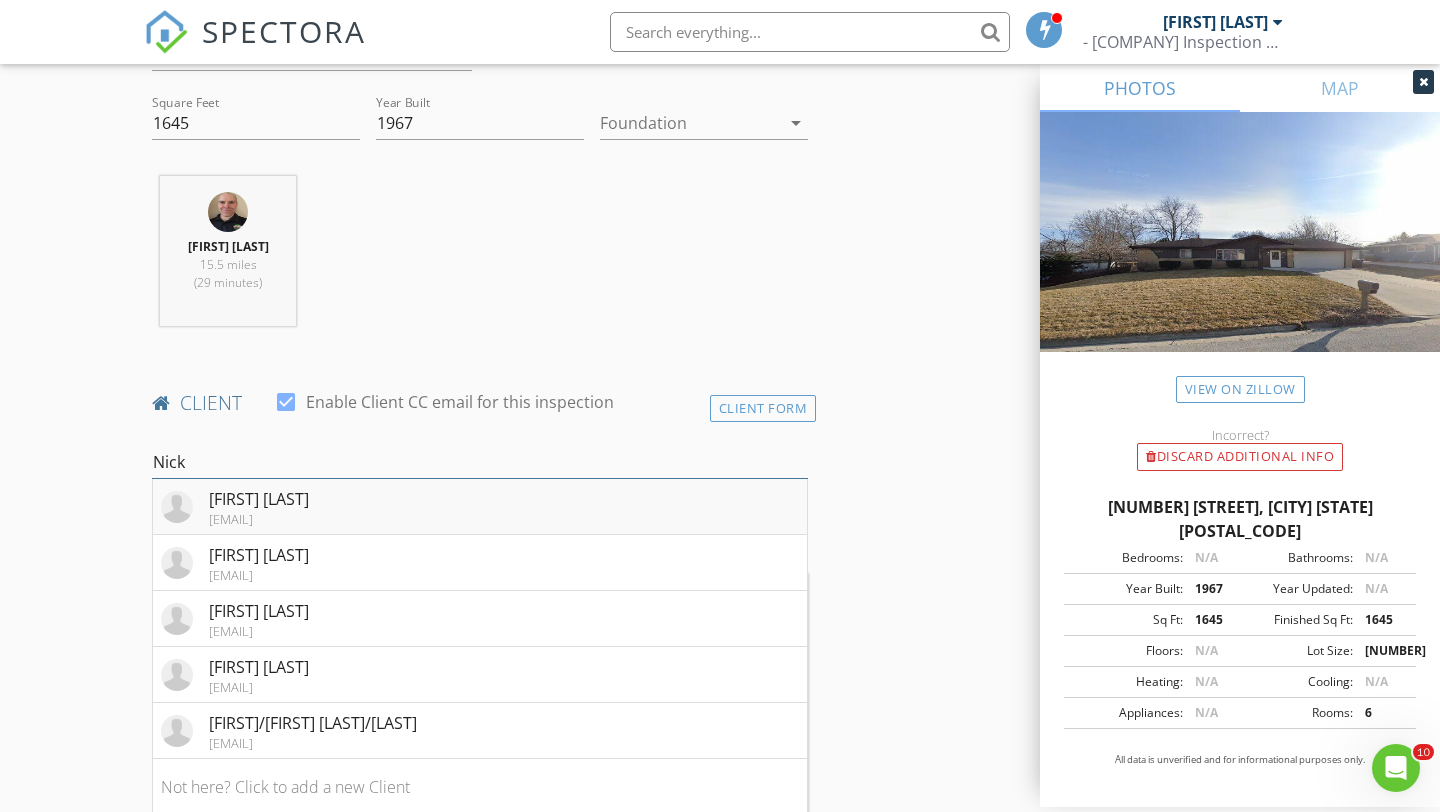 scroll, scrollTop: 684, scrollLeft: 0, axis: vertical 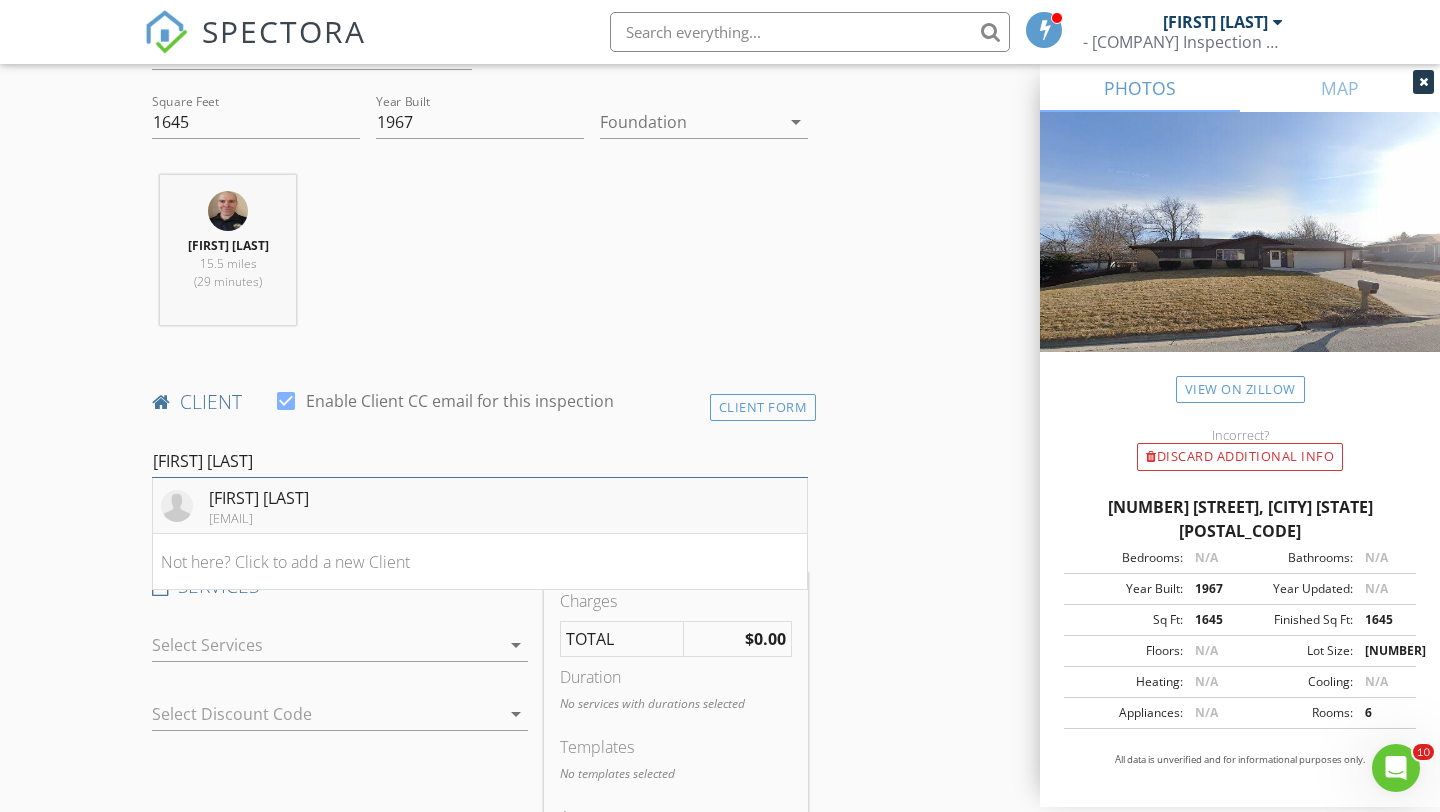 type on "Nick RIve" 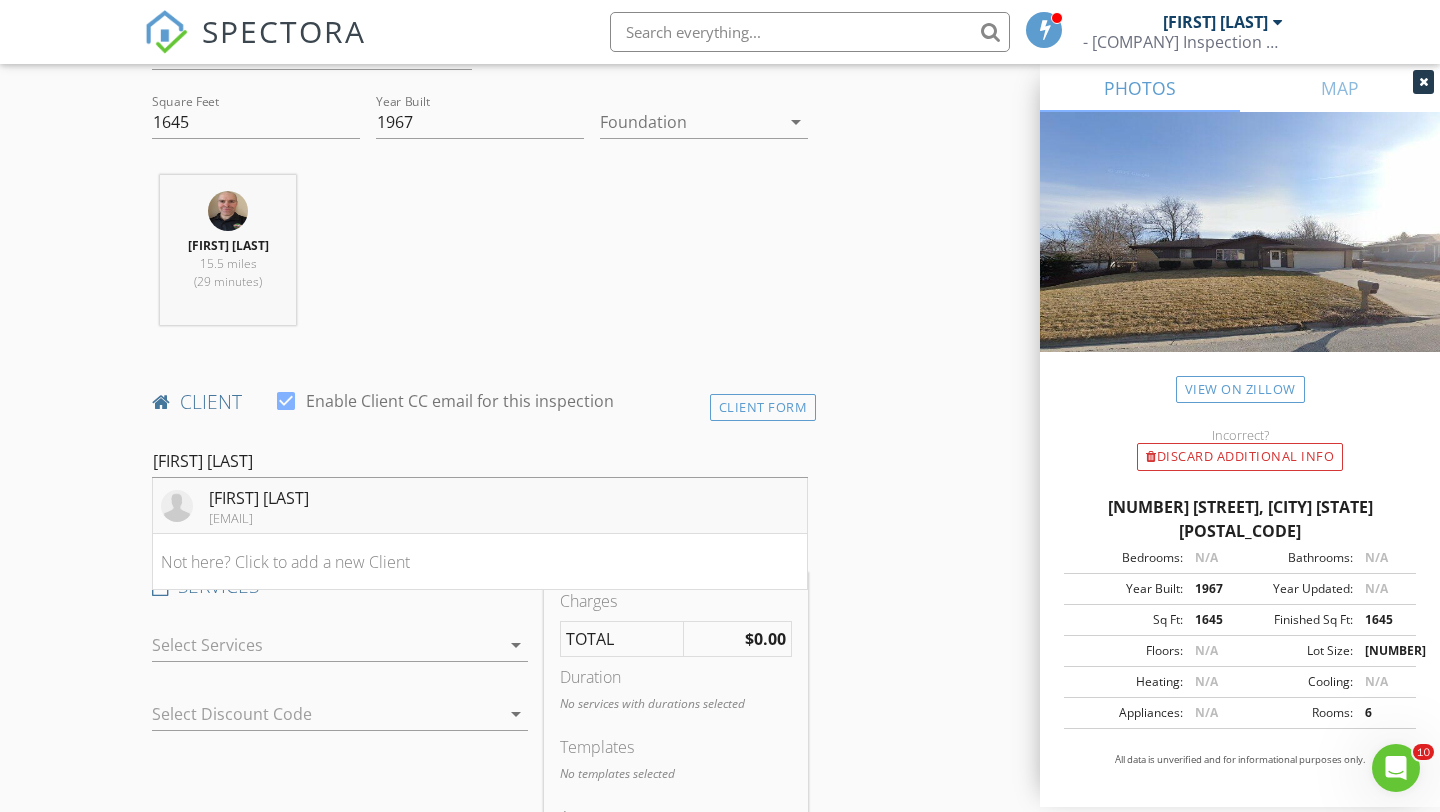 click on "Nick Rivest
rivestnick@gmail.com" at bounding box center [480, 506] 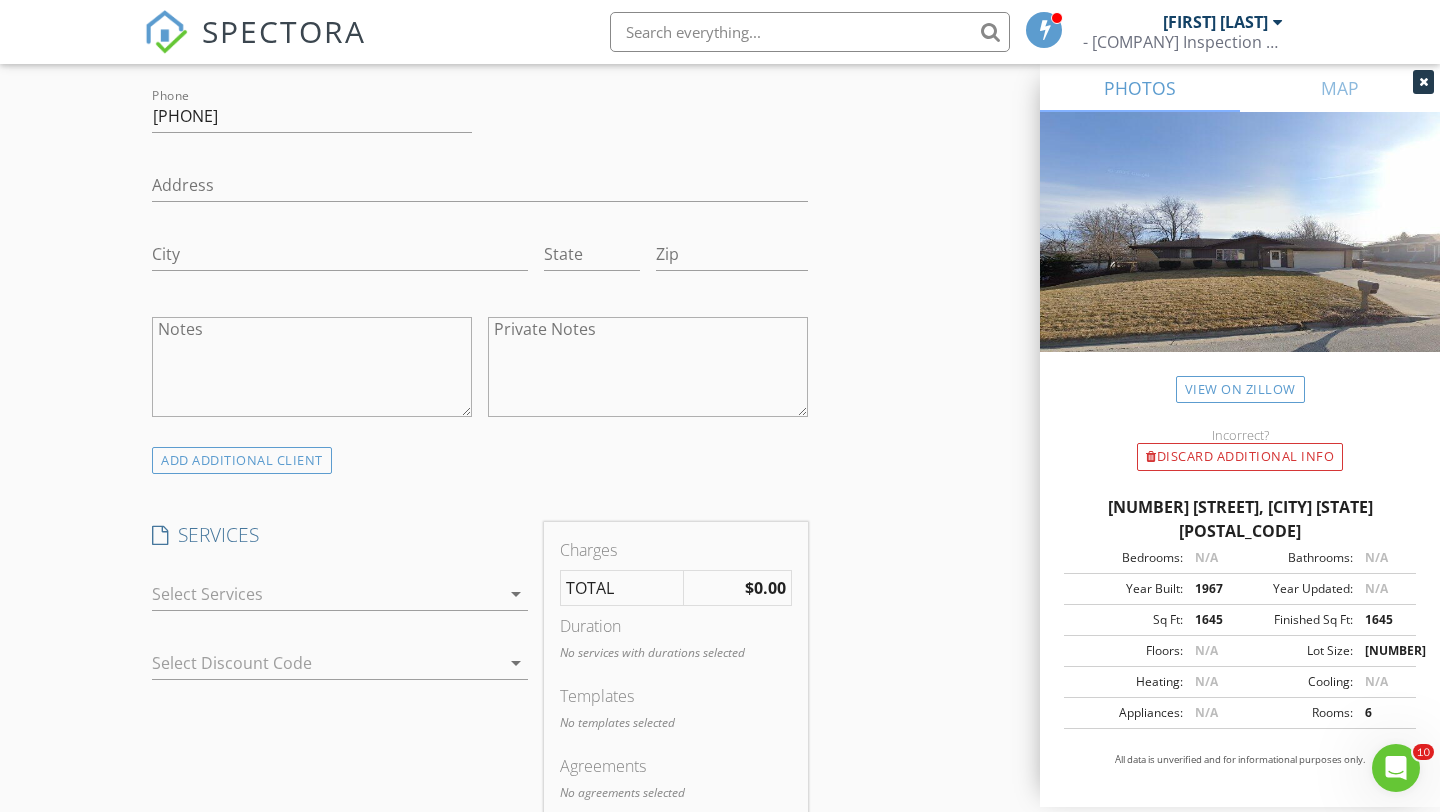 scroll, scrollTop: 1291, scrollLeft: 0, axis: vertical 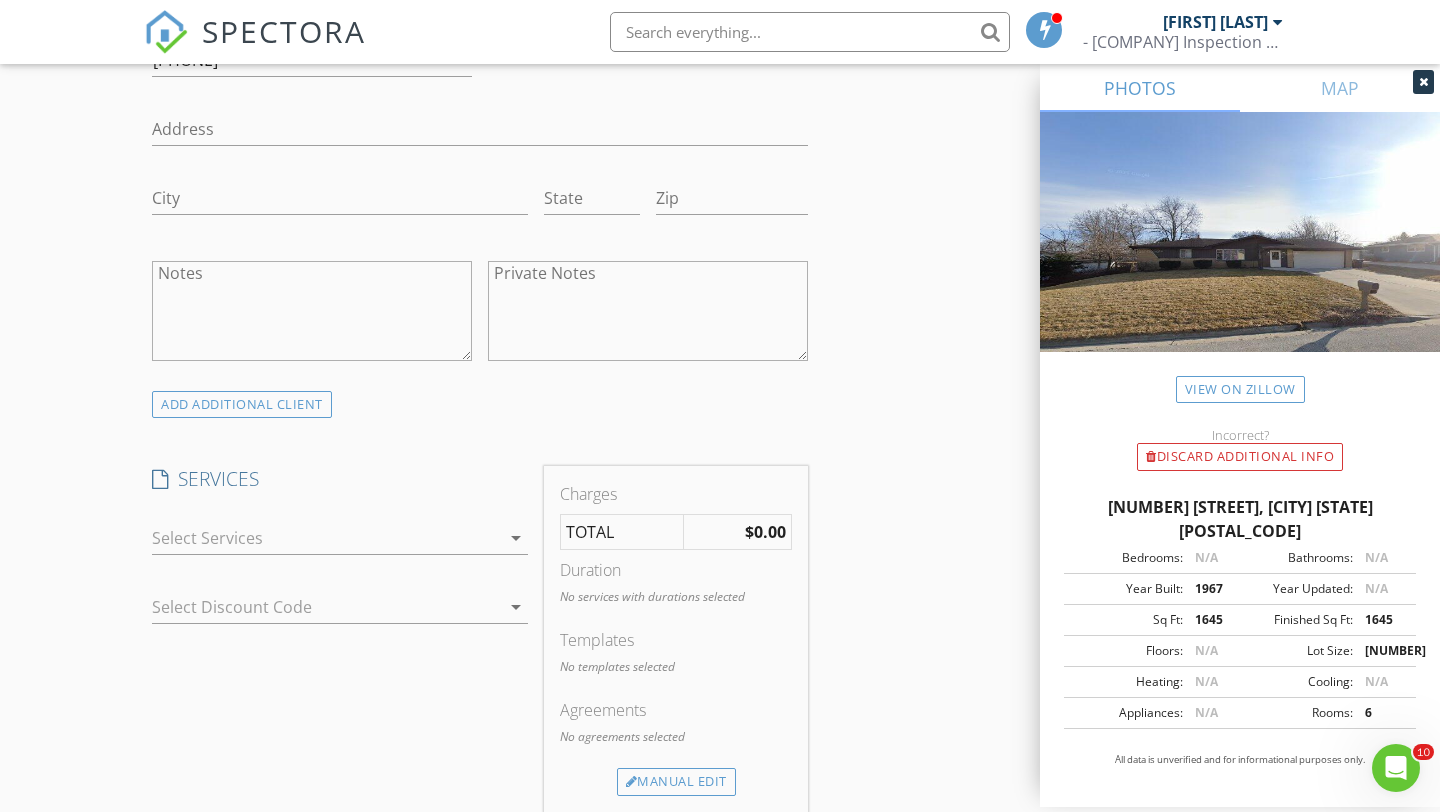 click at bounding box center [326, 538] 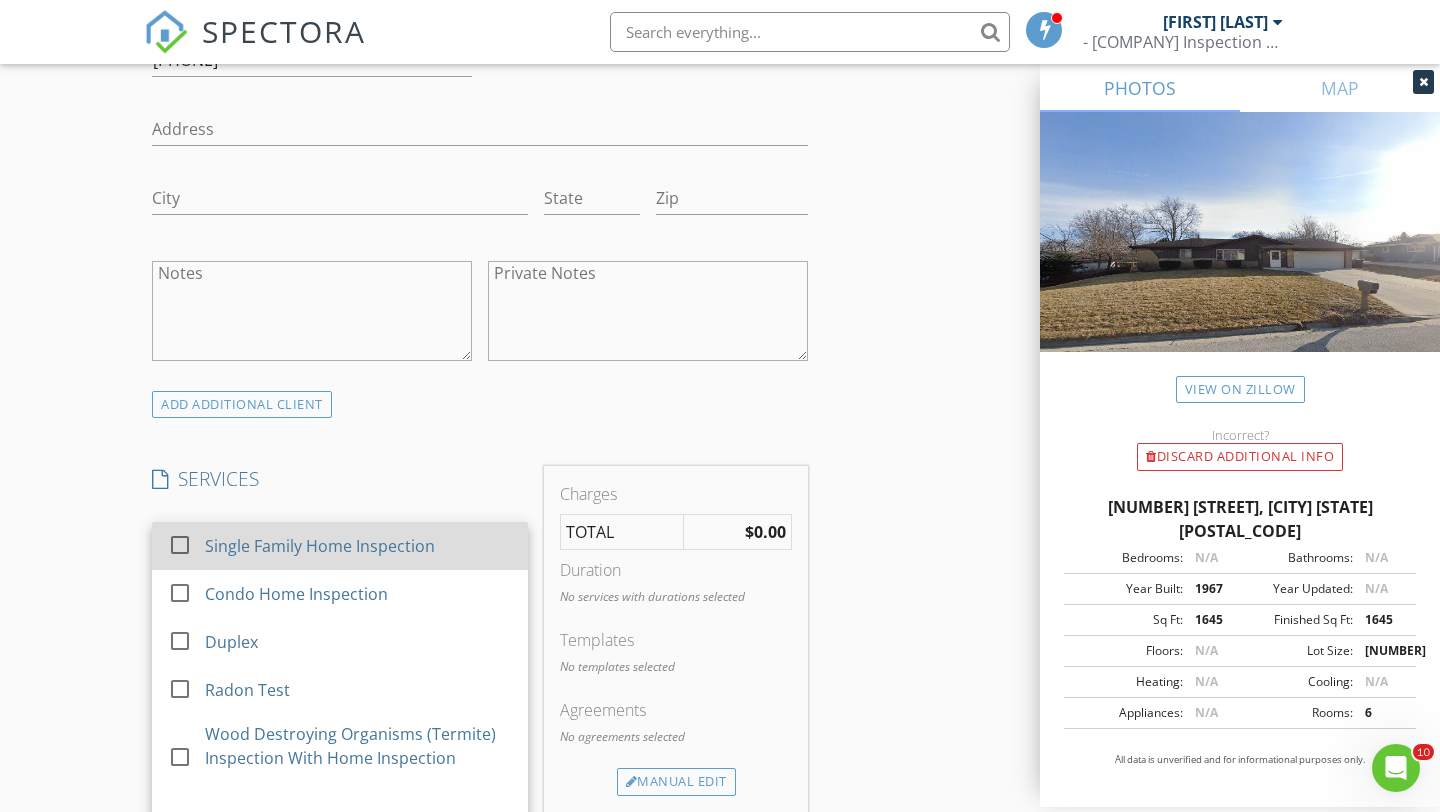 click on "Single Family Home Inspection" at bounding box center [320, 546] 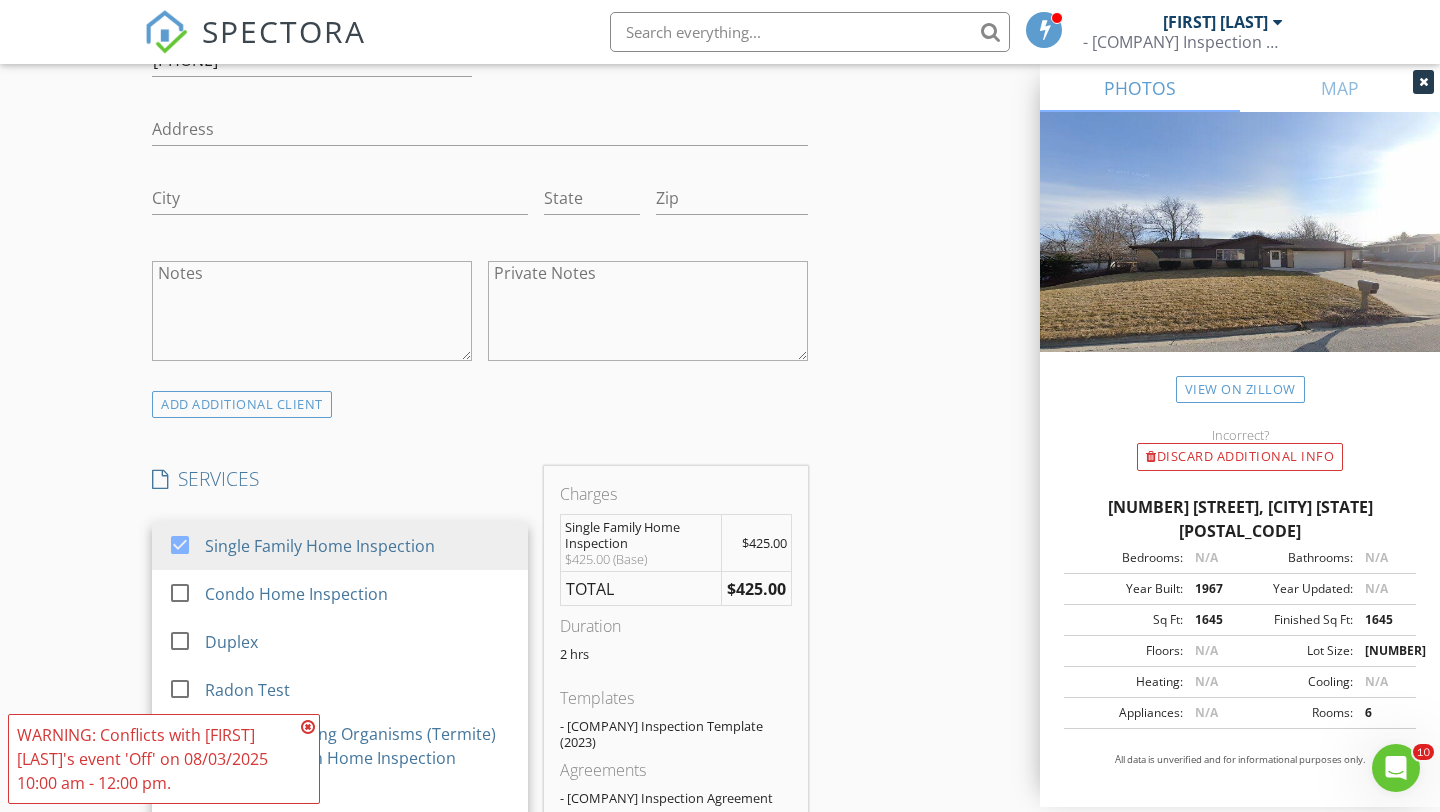 click on "New Inspection
Click here to use the New Order Form
INSPECTOR(S)
check_box   Robert Carter   PRIMARY   Robert Carter arrow_drop_down   check_box_outline_blank Robert Carter specifically requested
Date/Time
08/03/2025 10:00 AM
Location
Address Search       Address 1773 Juniper Cir   Unit   City South Milwaukee   State WI   Zip 53172   County Milwaukee     Square Feet 1645   Year Built 1967   Foundation arrow_drop_down     Robert Carter     15.5 miles     (29 minutes)
client
check_box Enable Client CC email for this inspection   Client Search     check_box_outline_blank Client is a Company/Organization     First Name Nick   Last Name Rivest   Email rivestnick@gmail.com   CC Email   Phone 414-759-1942   Address   City   State   Zip       Notes   Private Notes
ADD ADDITIONAL client
check_box" at bounding box center [720, 629] 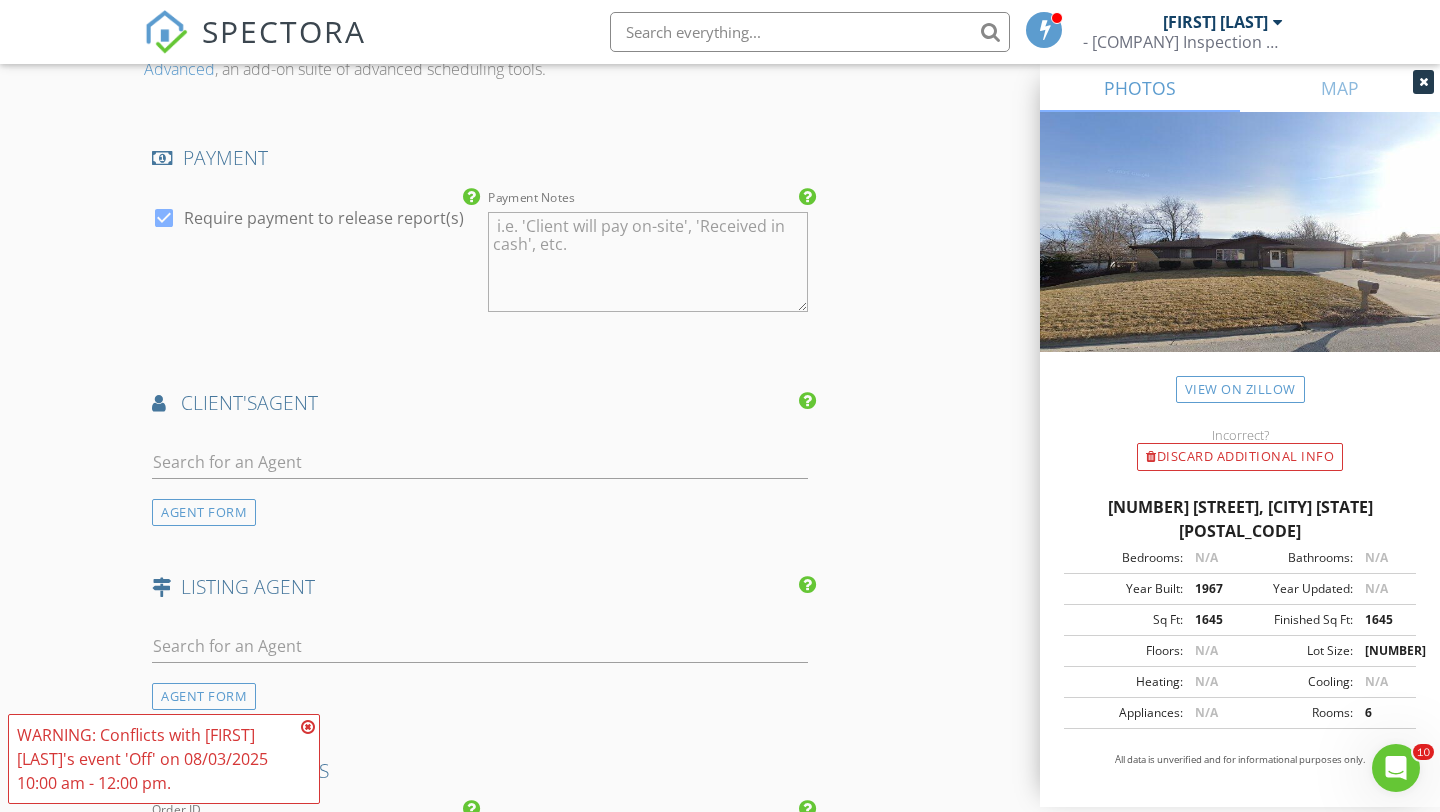 scroll, scrollTop: 2231, scrollLeft: 0, axis: vertical 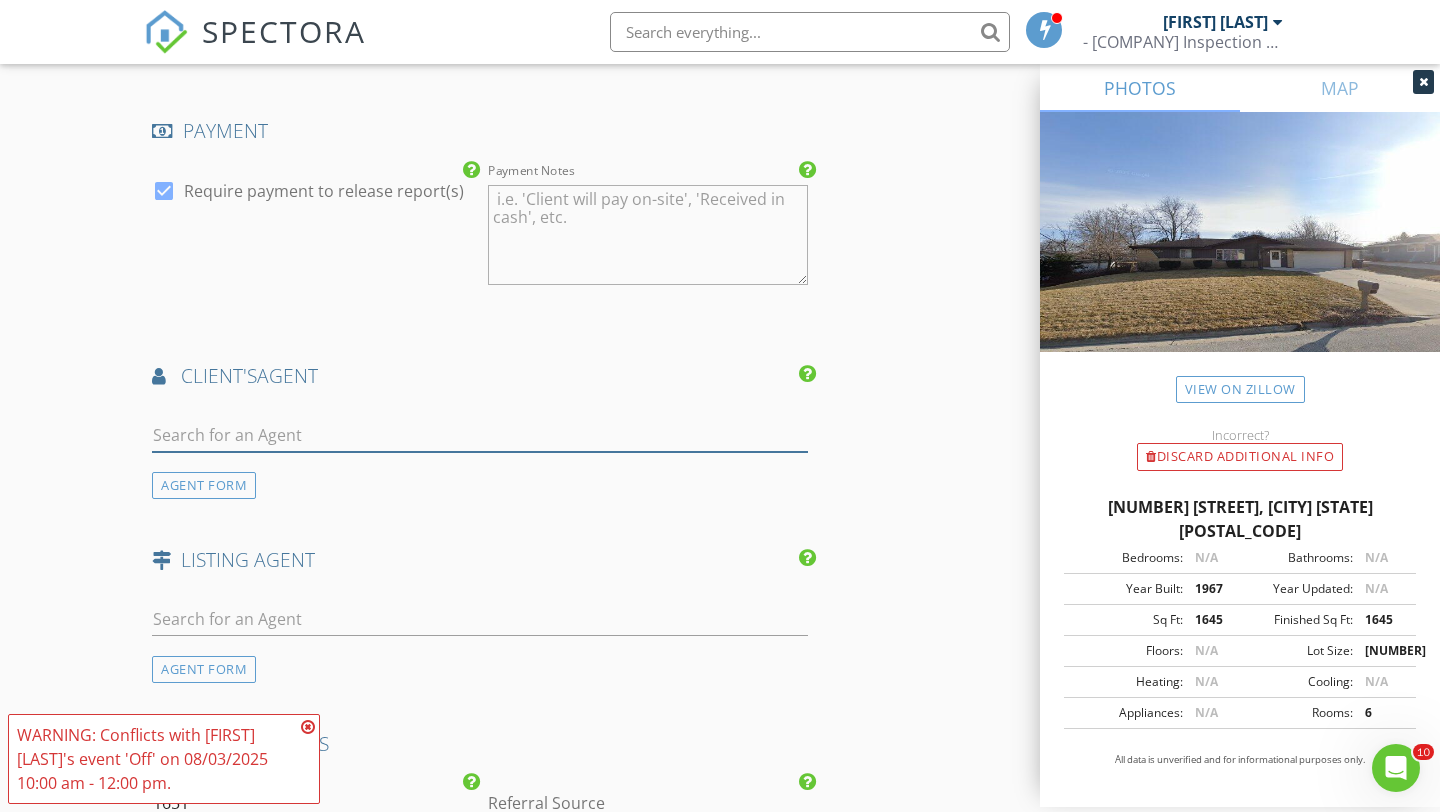 click at bounding box center (480, 435) 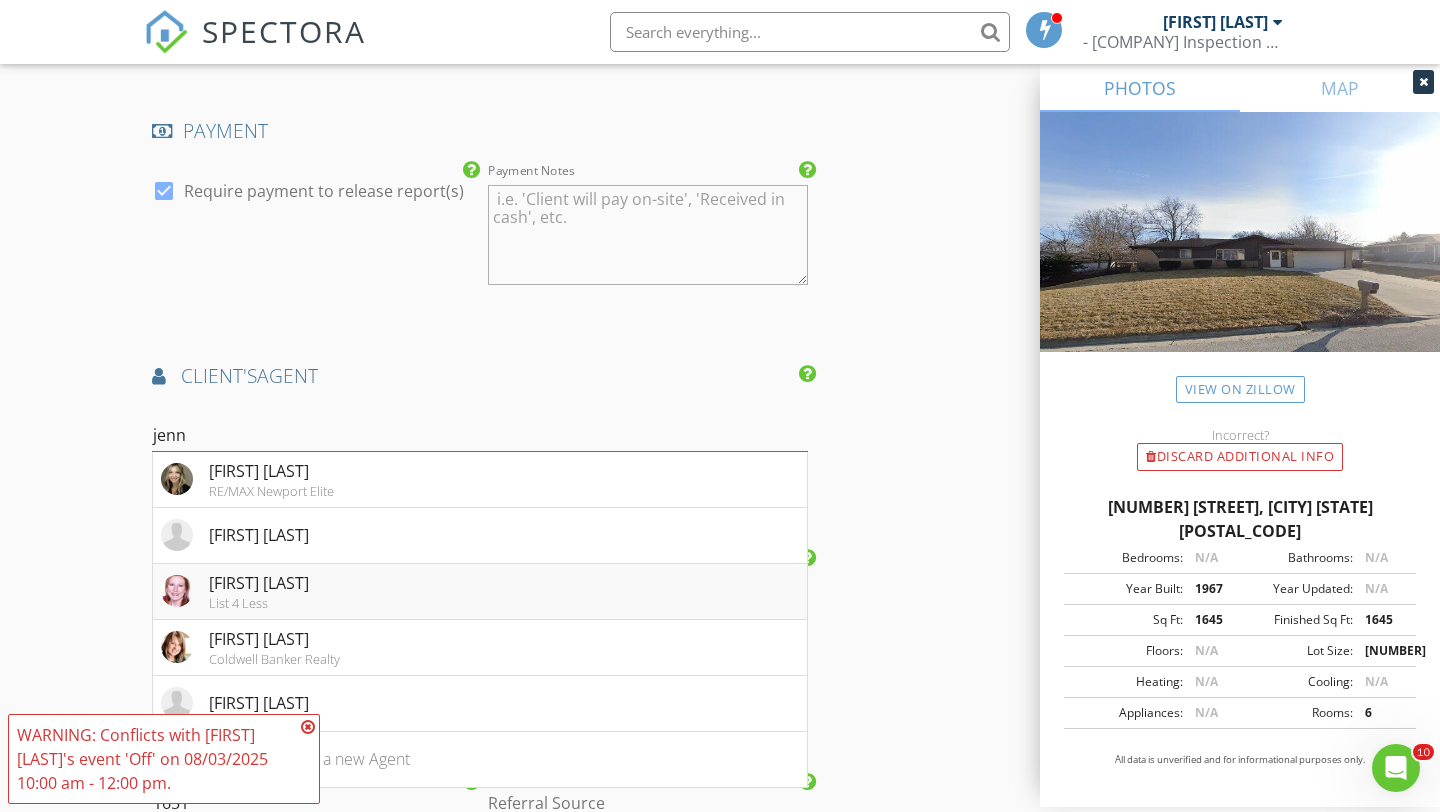 type on "jenn" 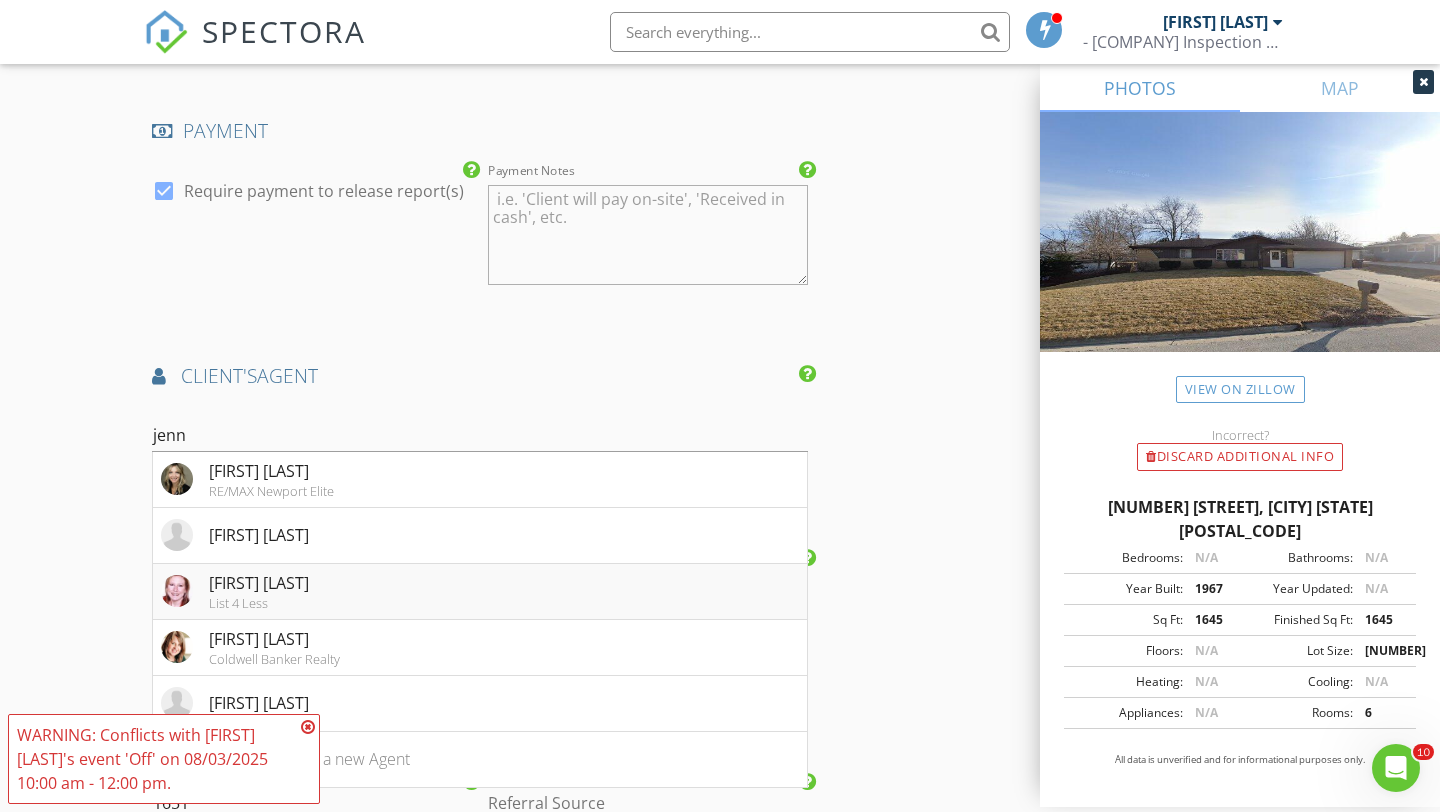 click on "Jennifer Buzzell
List 4 Less" at bounding box center [480, 592] 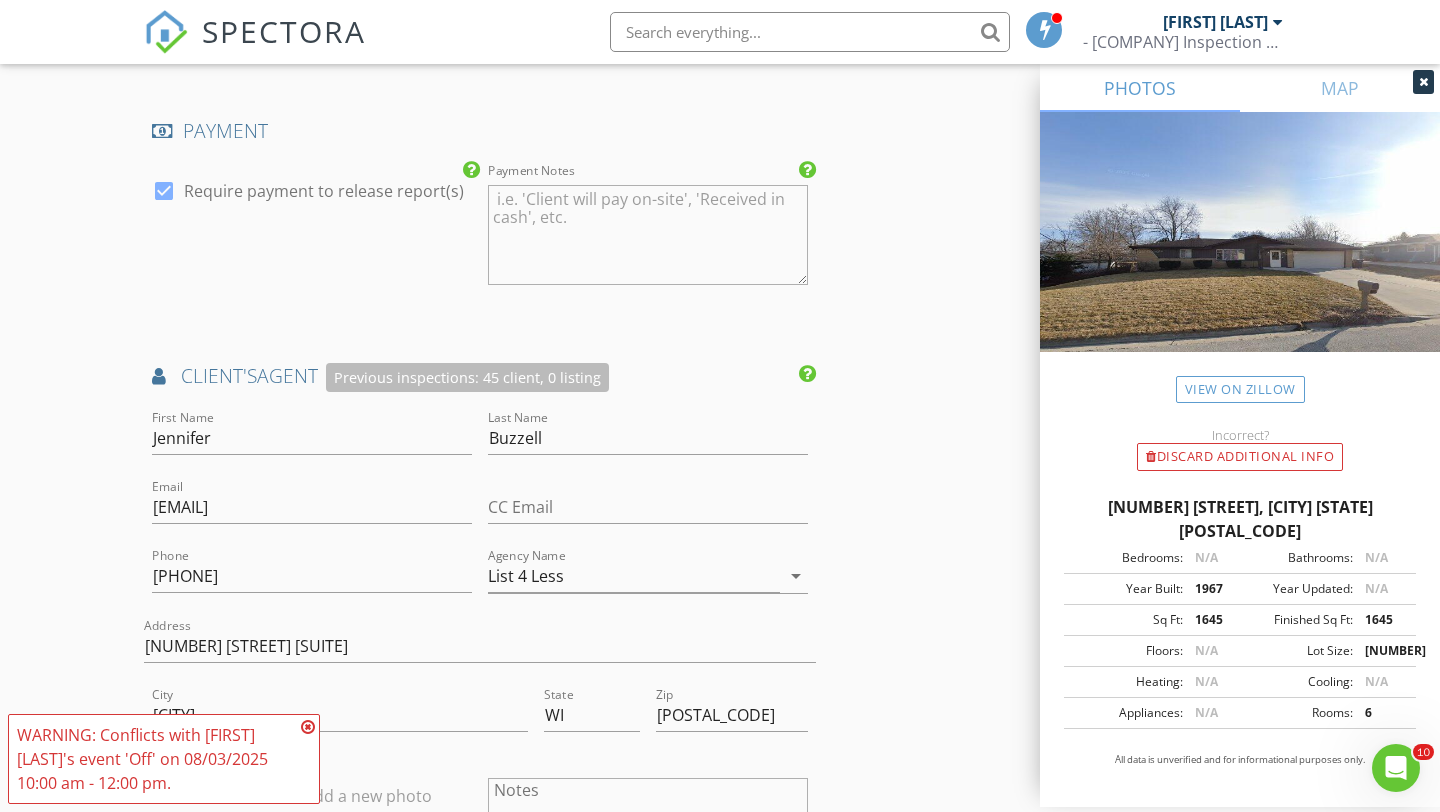 click at bounding box center (308, 727) 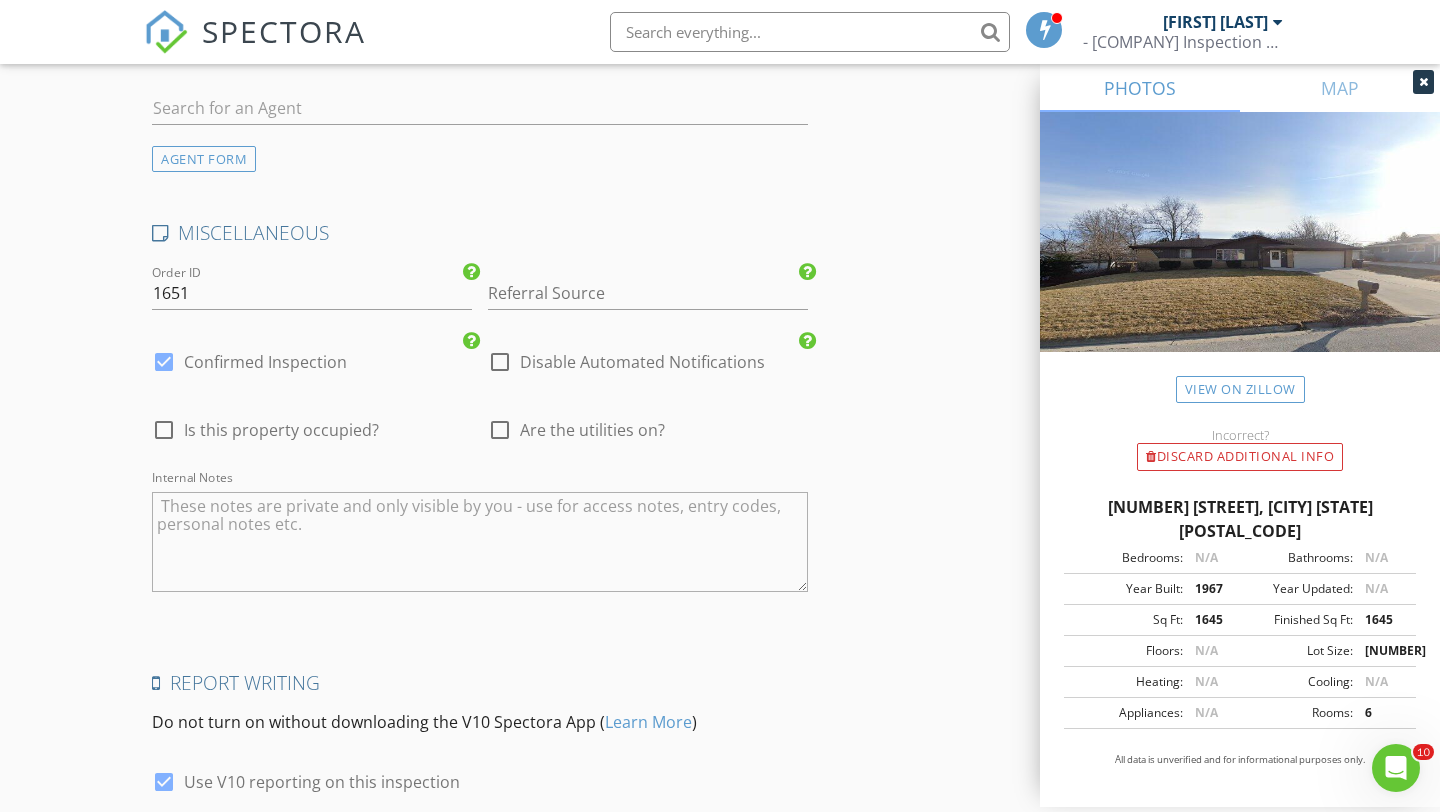 scroll, scrollTop: 3520, scrollLeft: 0, axis: vertical 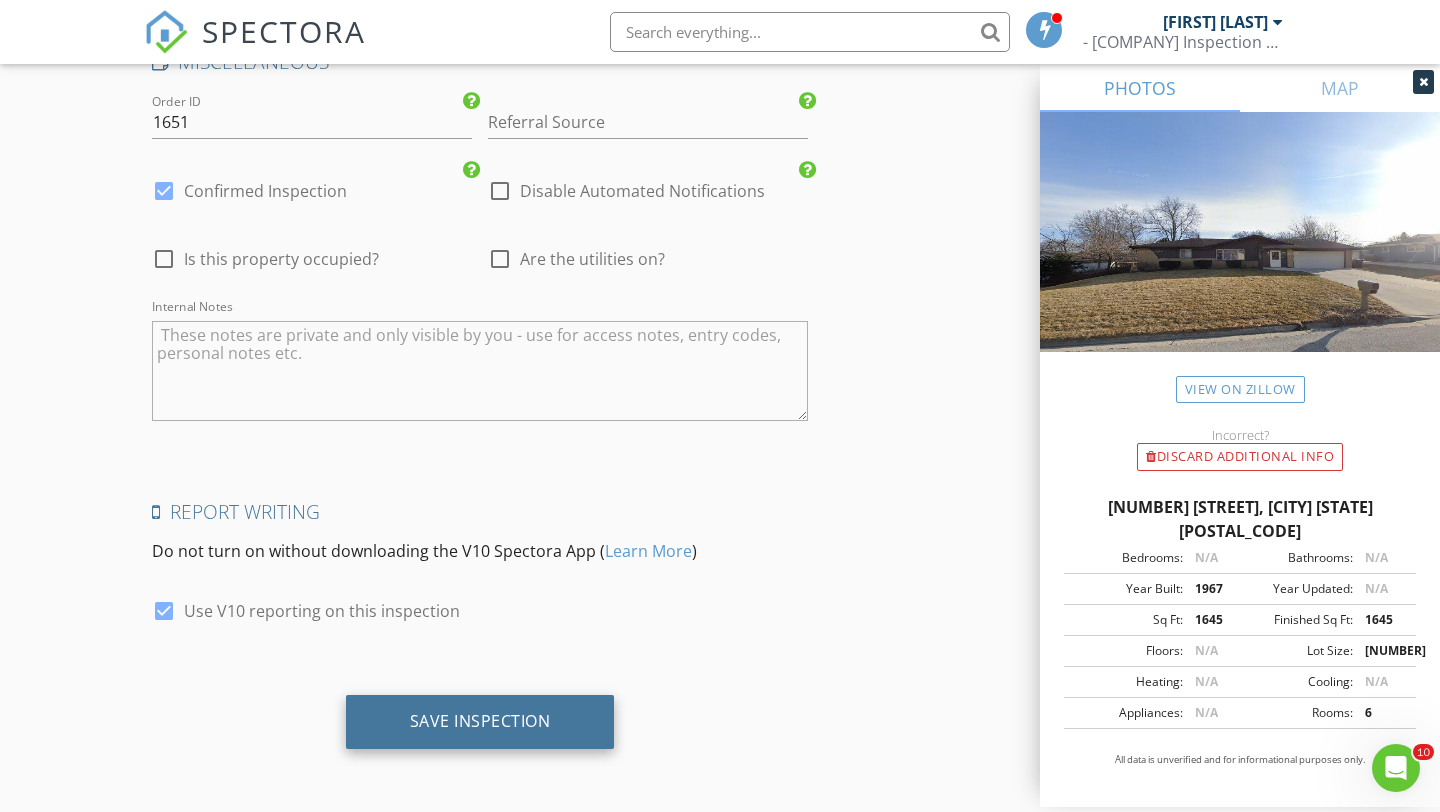 click on "Save Inspection" at bounding box center [480, 721] 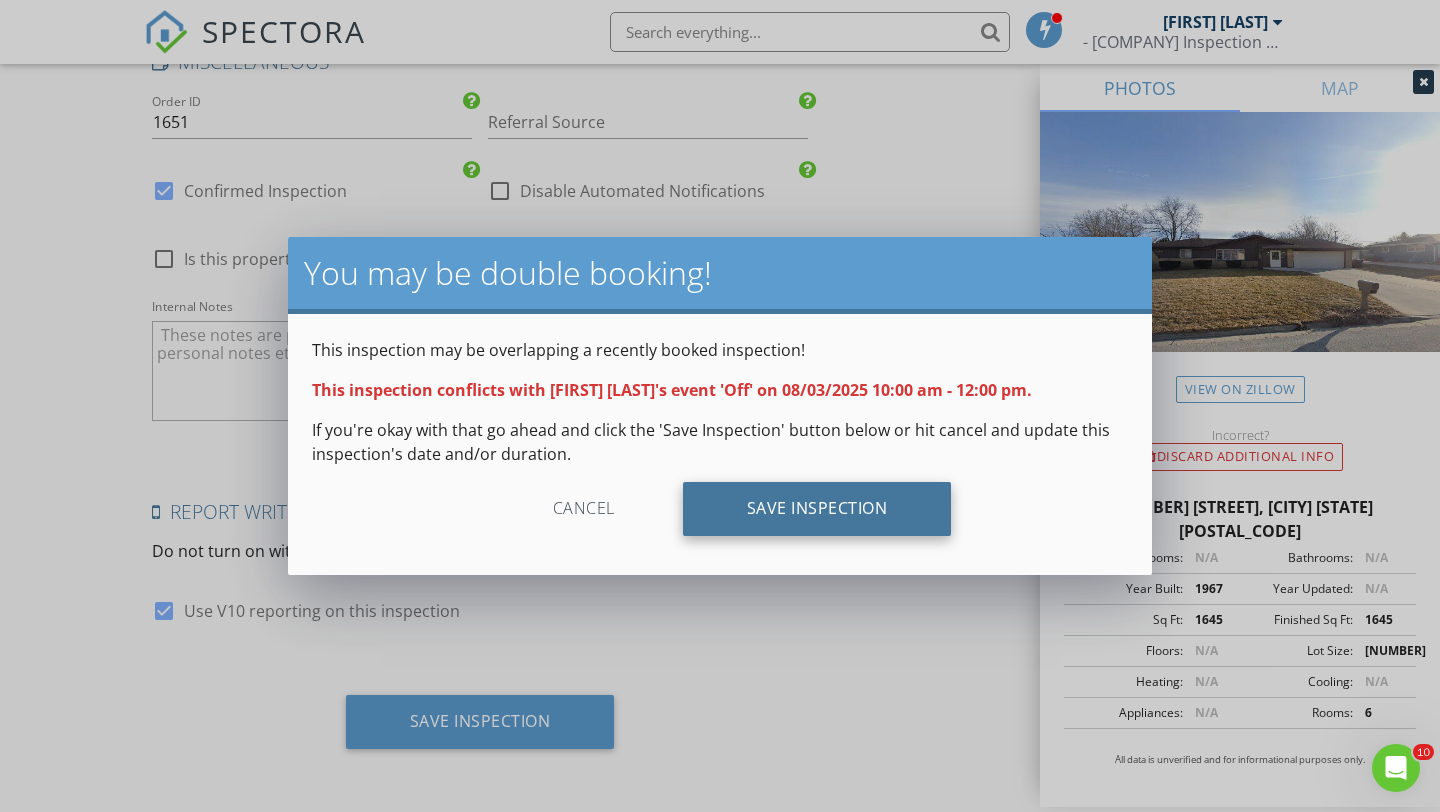 click on "Save Inspection" at bounding box center [817, 509] 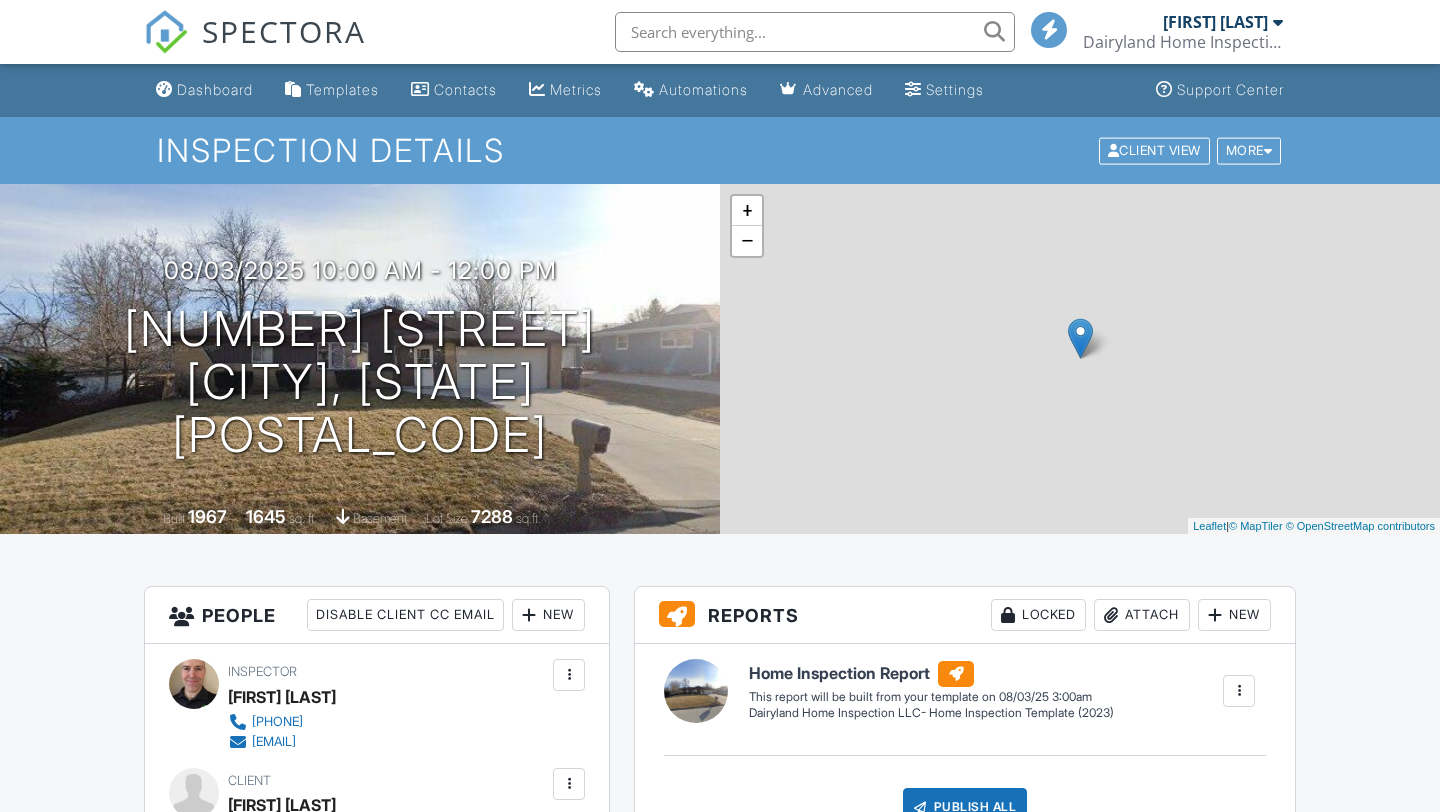 scroll, scrollTop: 0, scrollLeft: 0, axis: both 